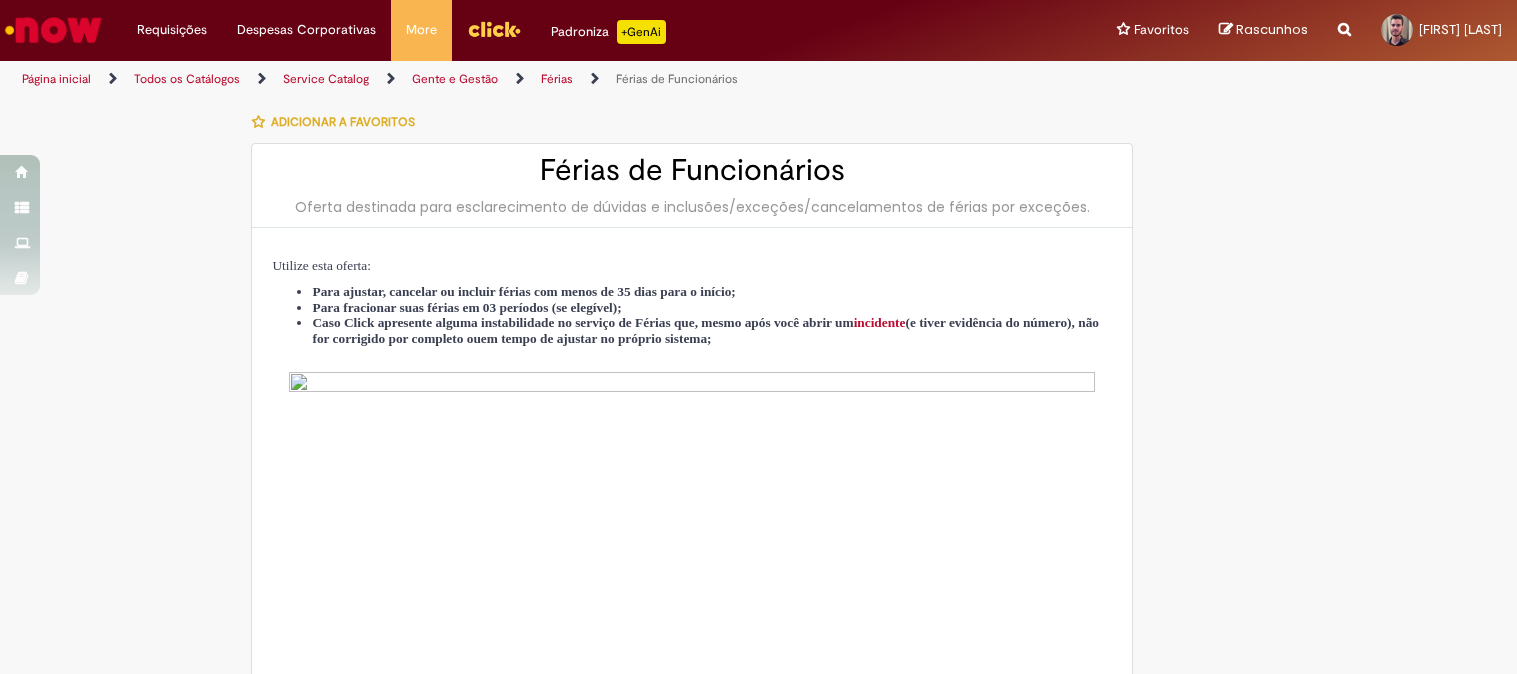 type on "**********" 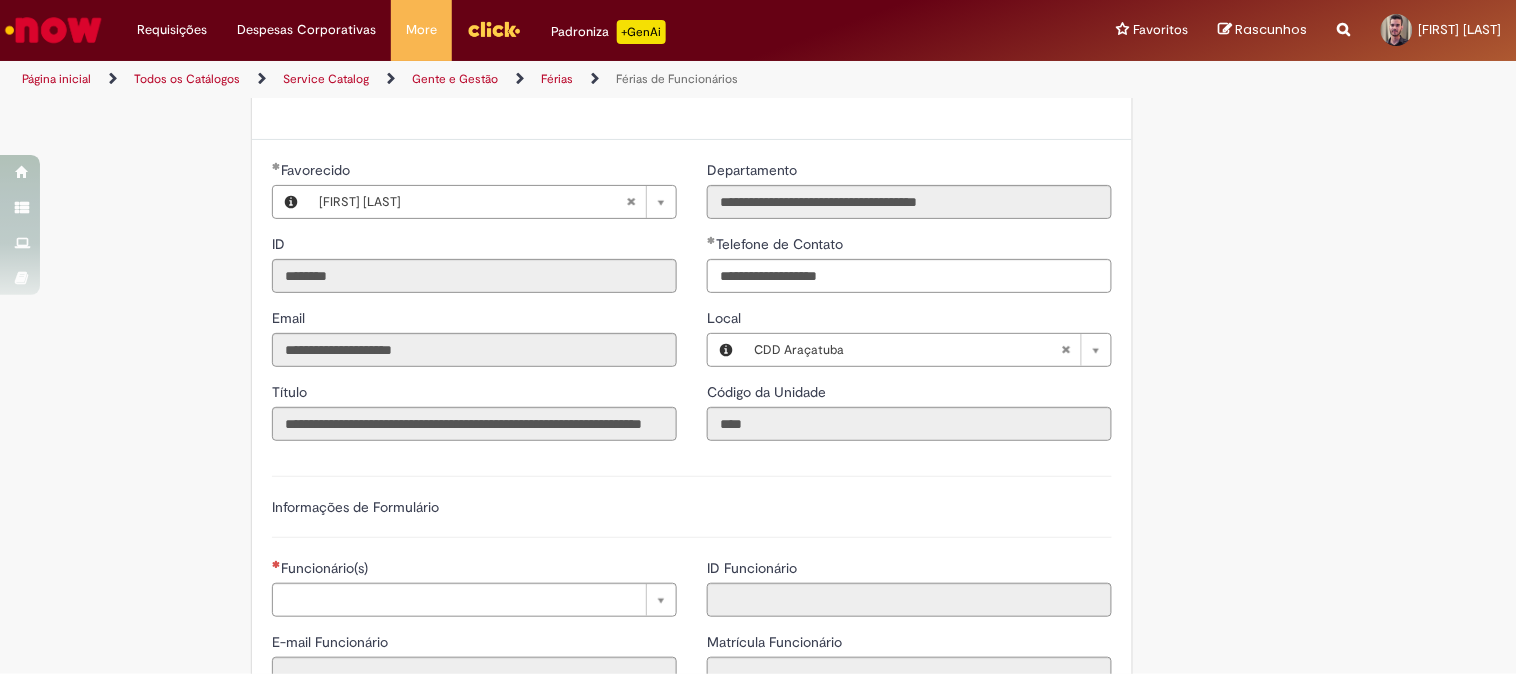 scroll, scrollTop: 1333, scrollLeft: 0, axis: vertical 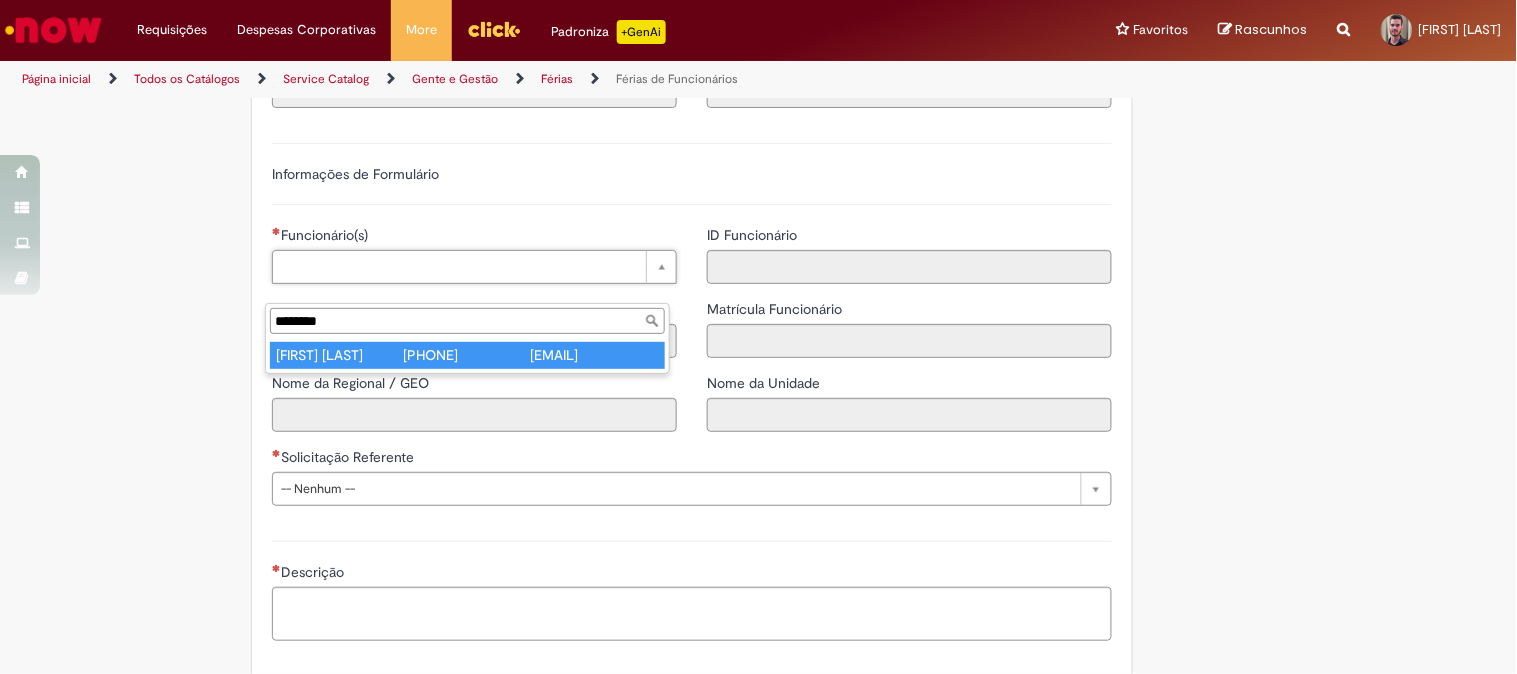 type on "********" 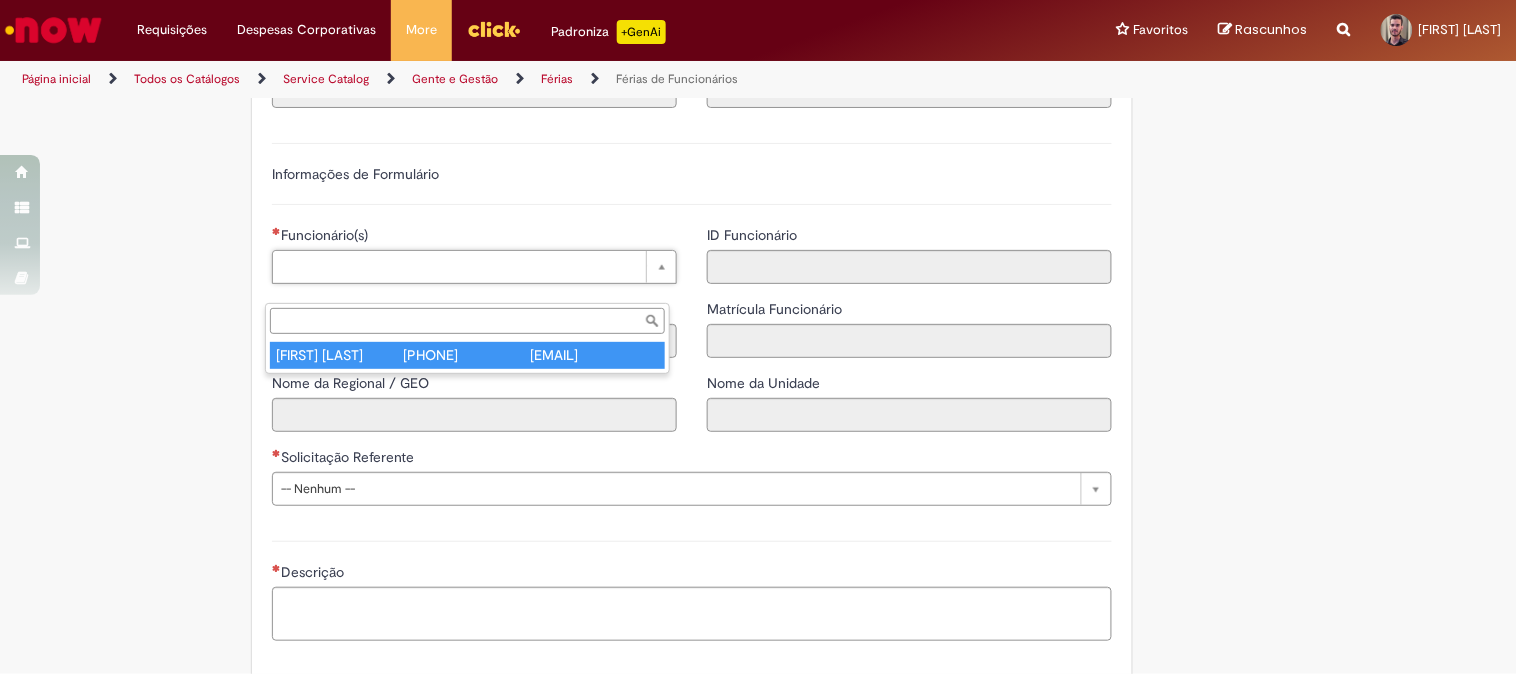 type on "**********" 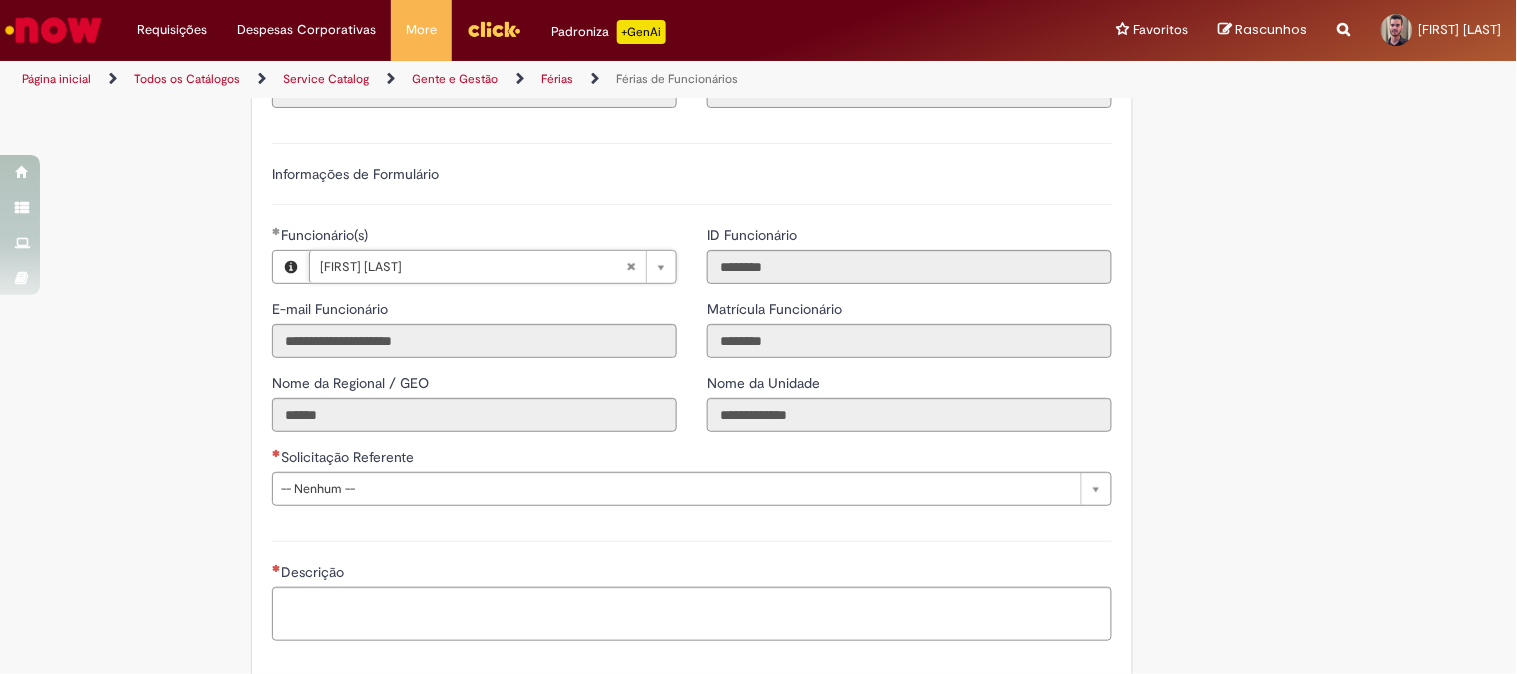 scroll, scrollTop: 1555, scrollLeft: 0, axis: vertical 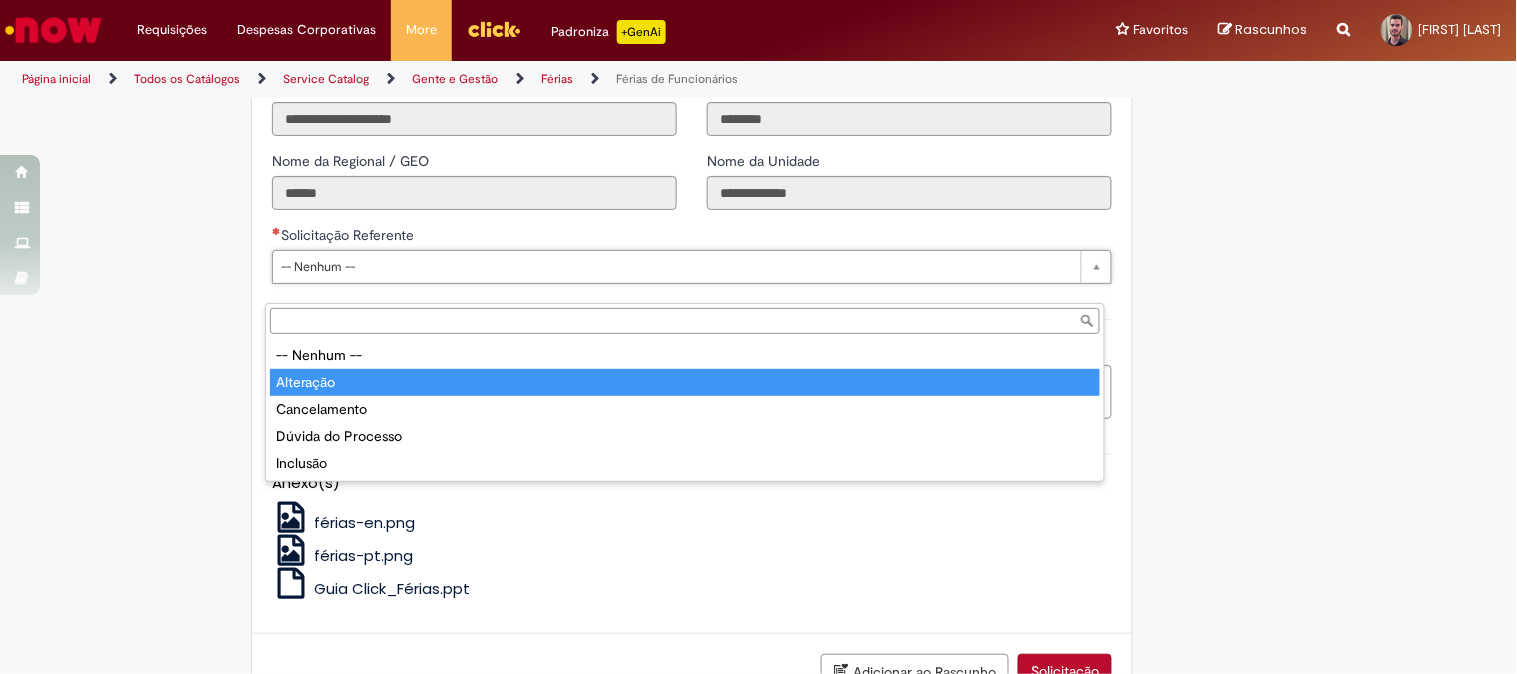 type on "*********" 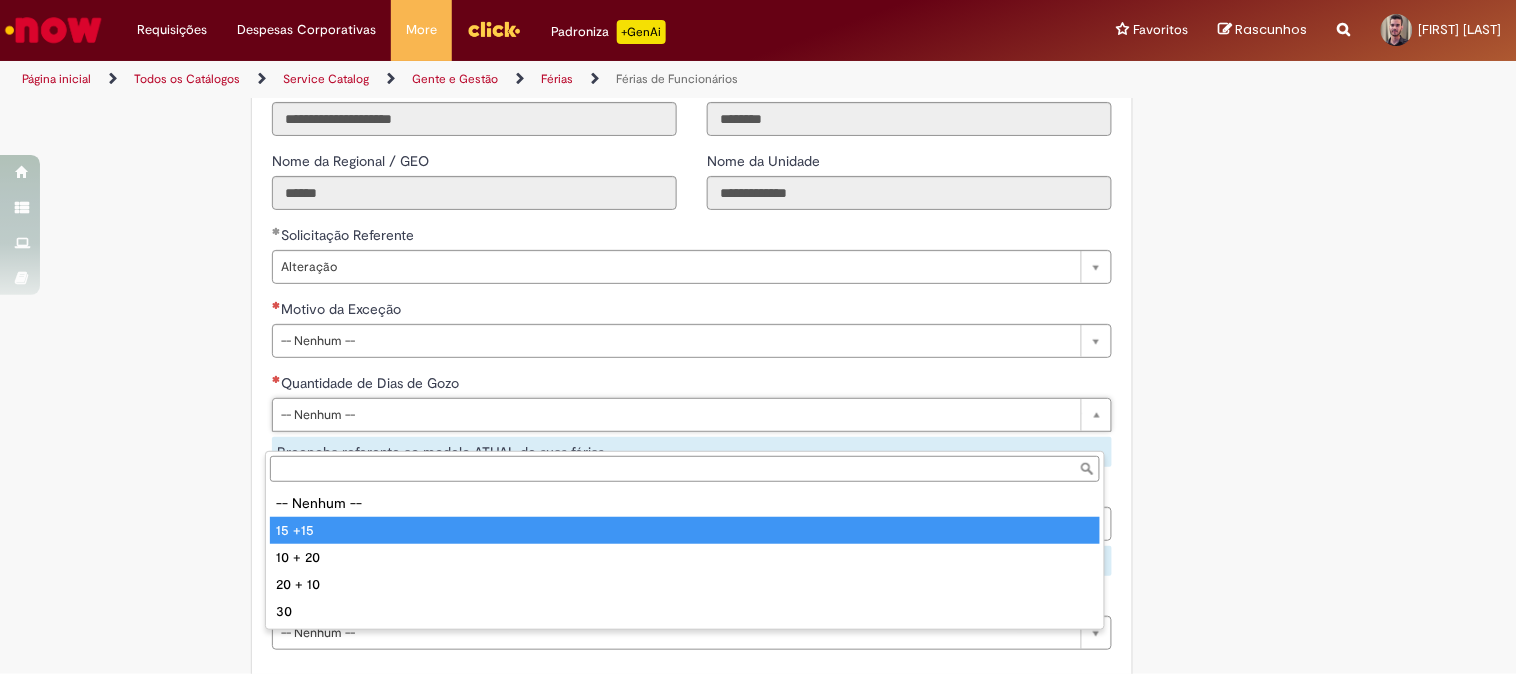 type on "******" 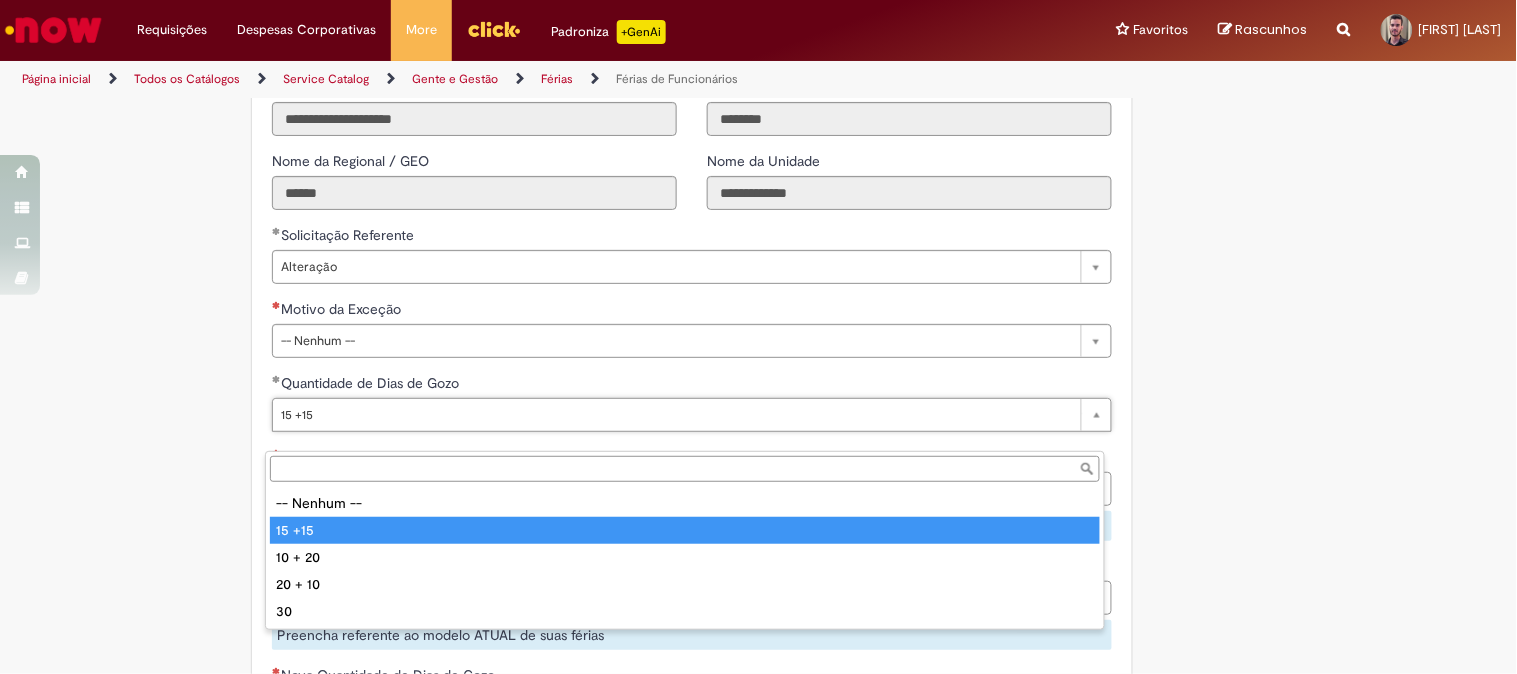 type on "******" 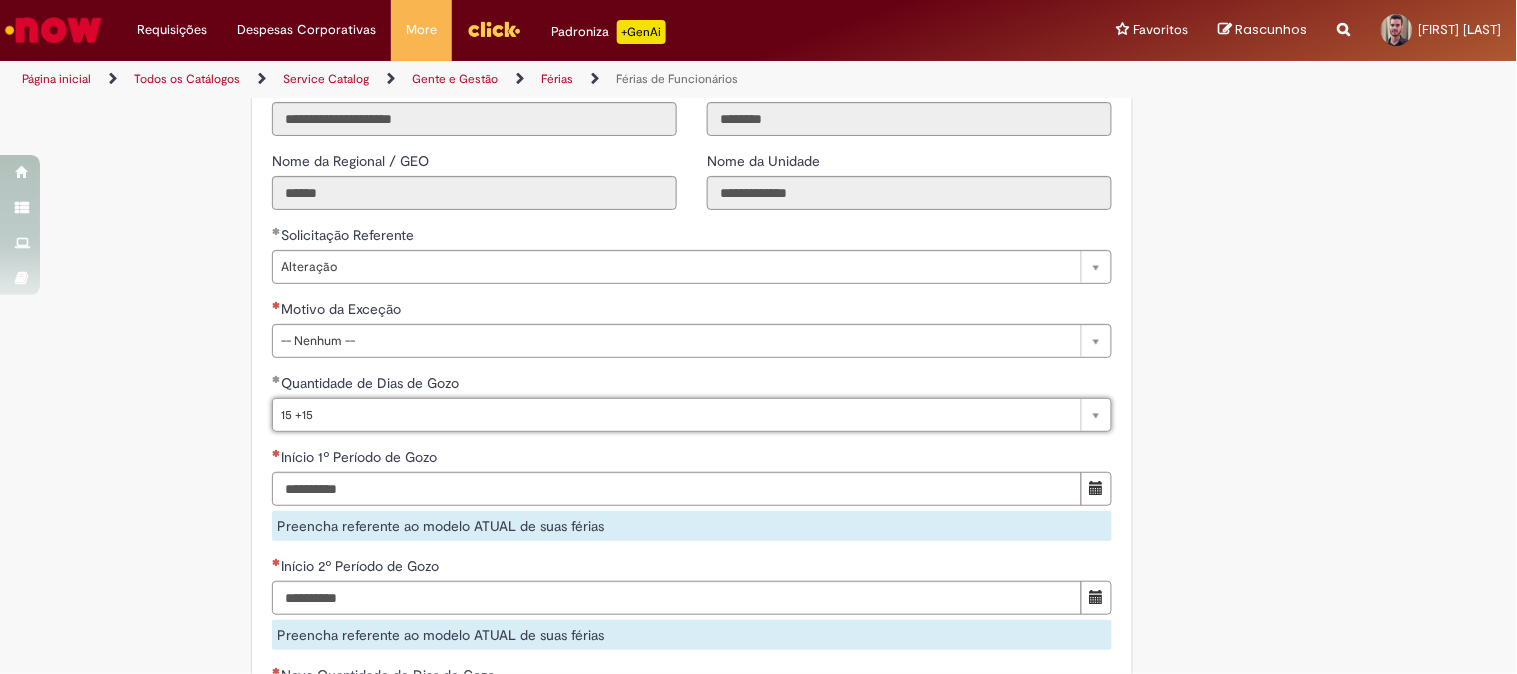 scroll, scrollTop: 0, scrollLeft: 34, axis: horizontal 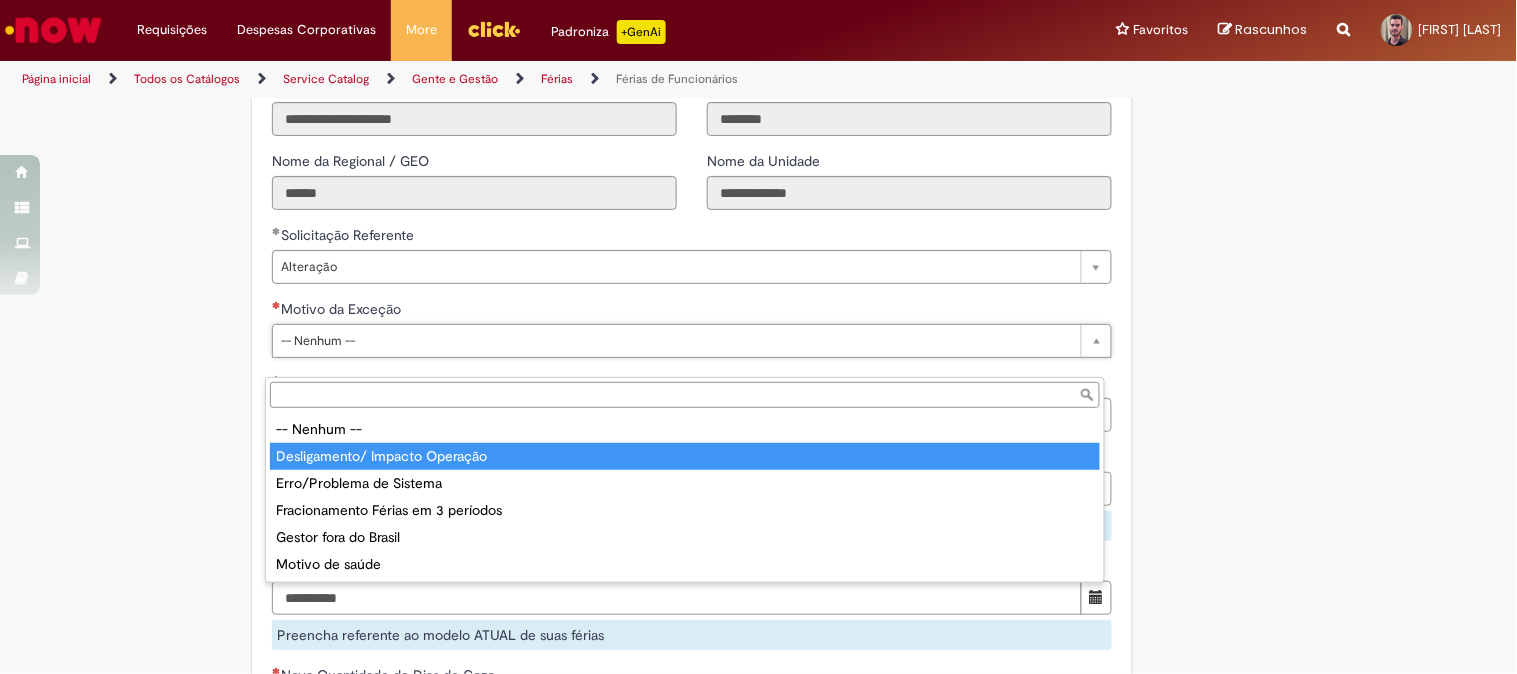 type on "**********" 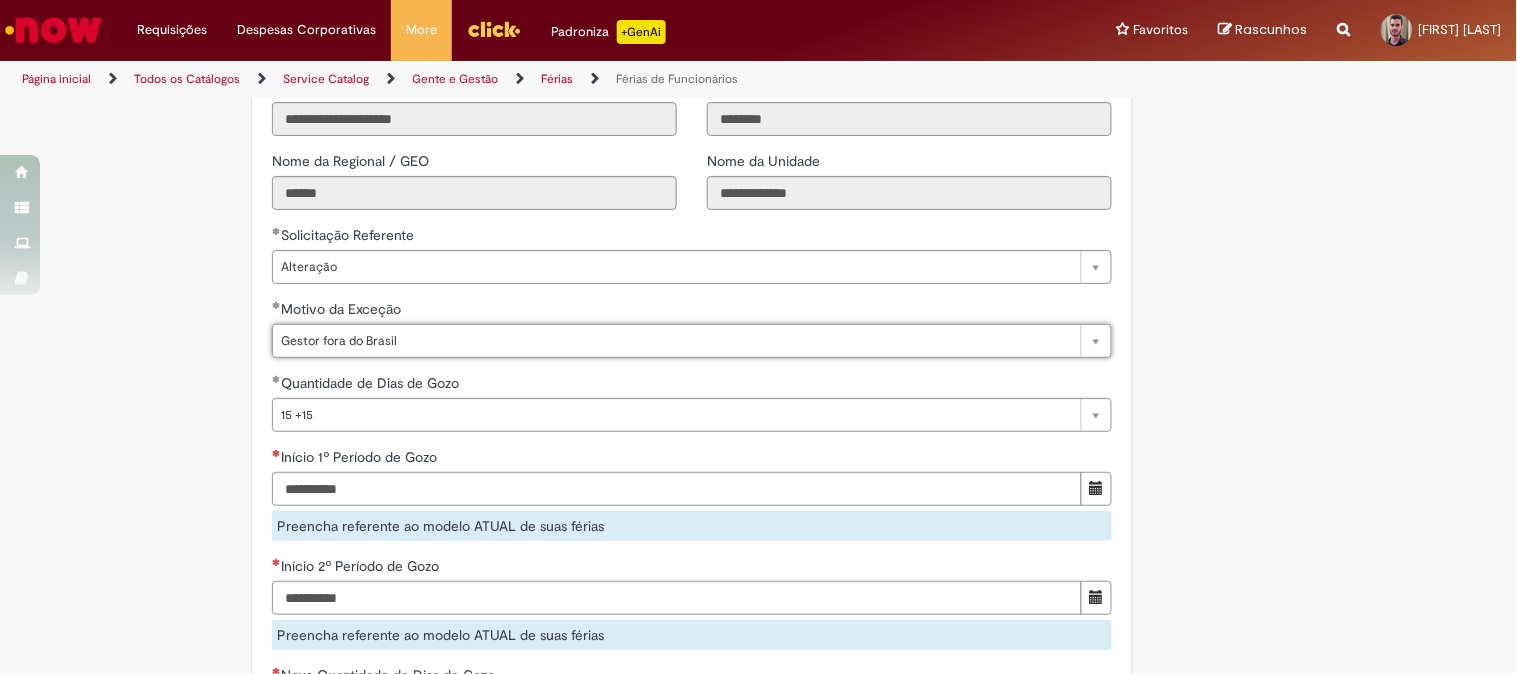 type on "**********" 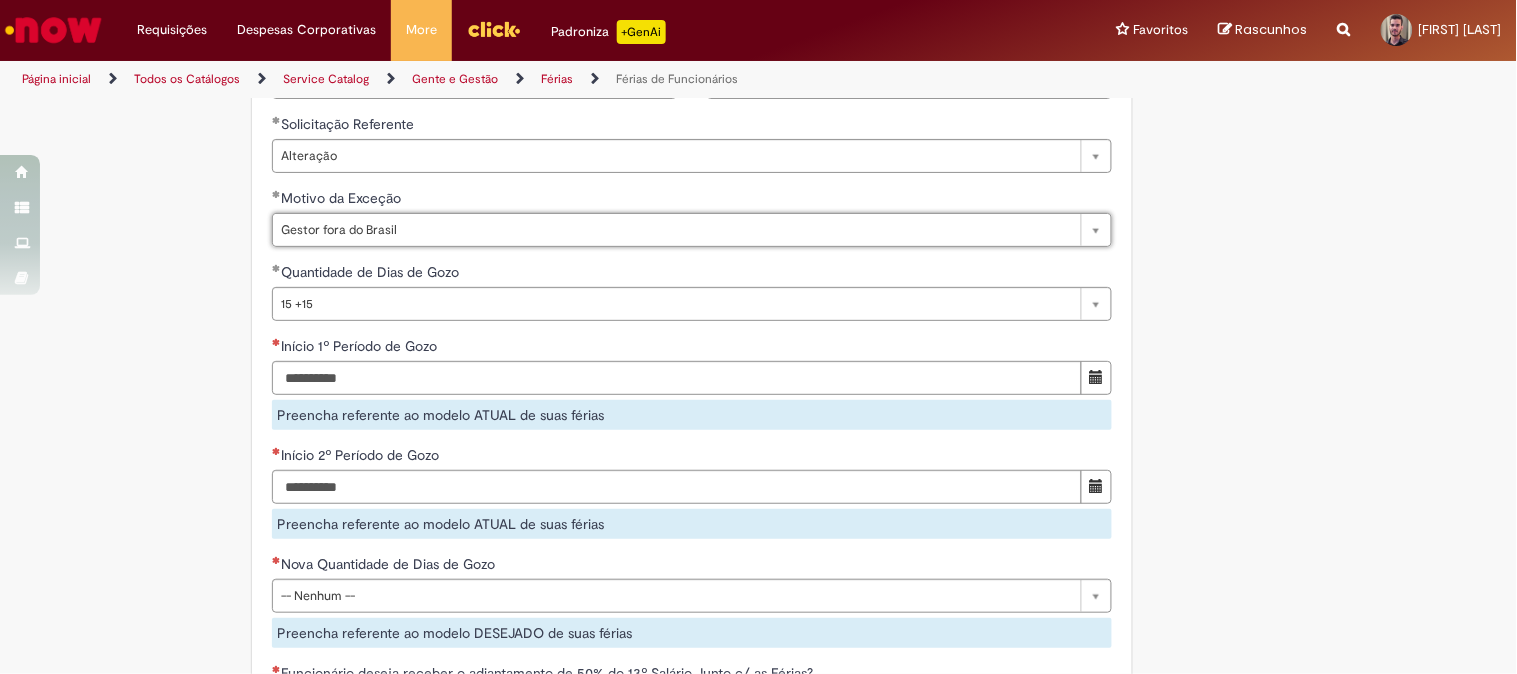 scroll, scrollTop: 0, scrollLeft: 0, axis: both 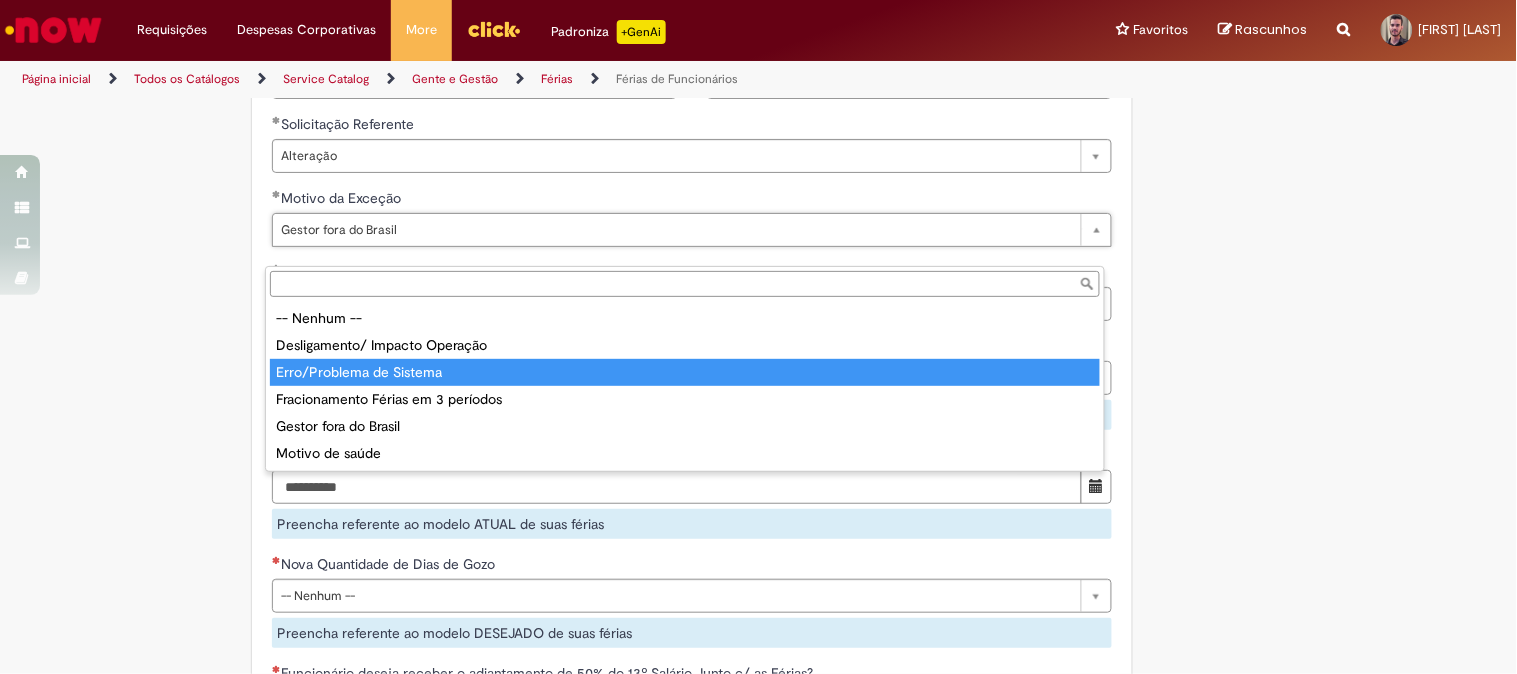type on "**********" 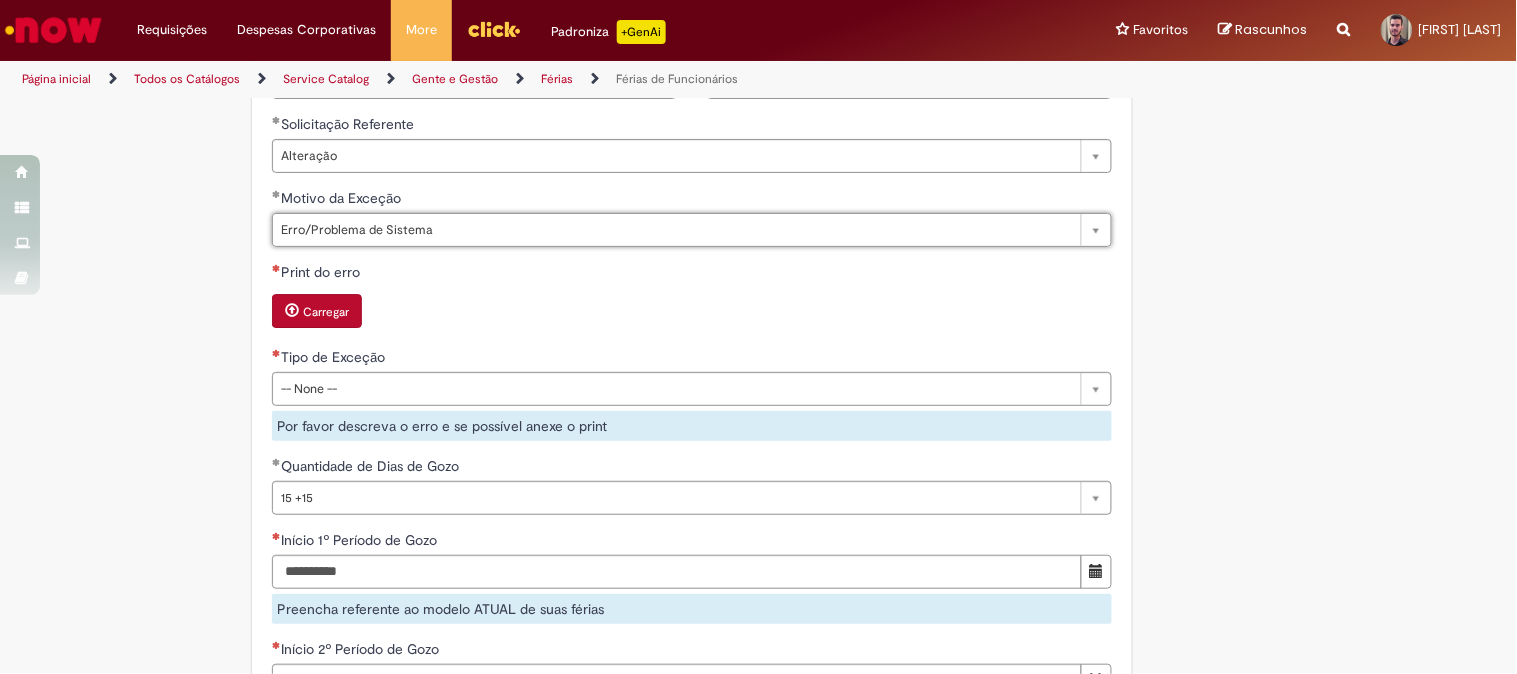 scroll, scrollTop: 0, scrollLeft: 0, axis: both 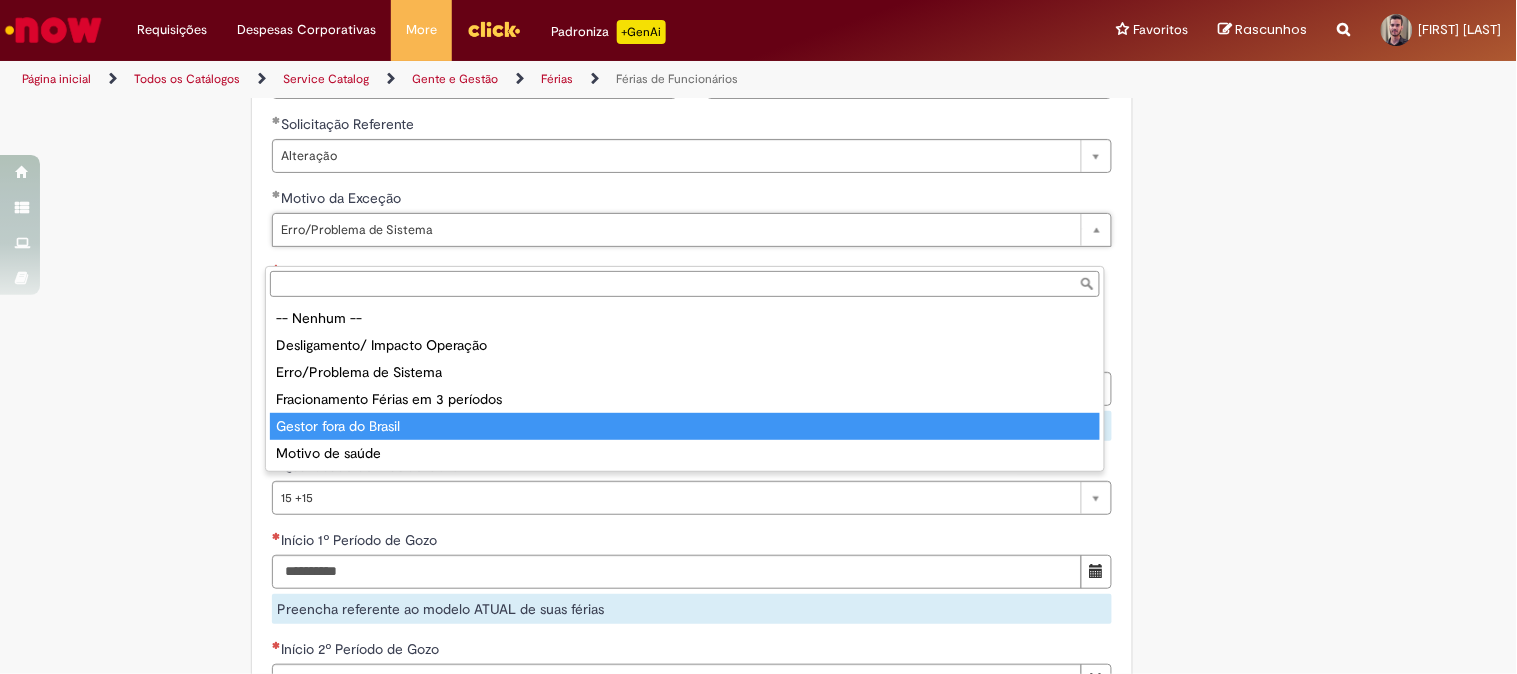 type on "**********" 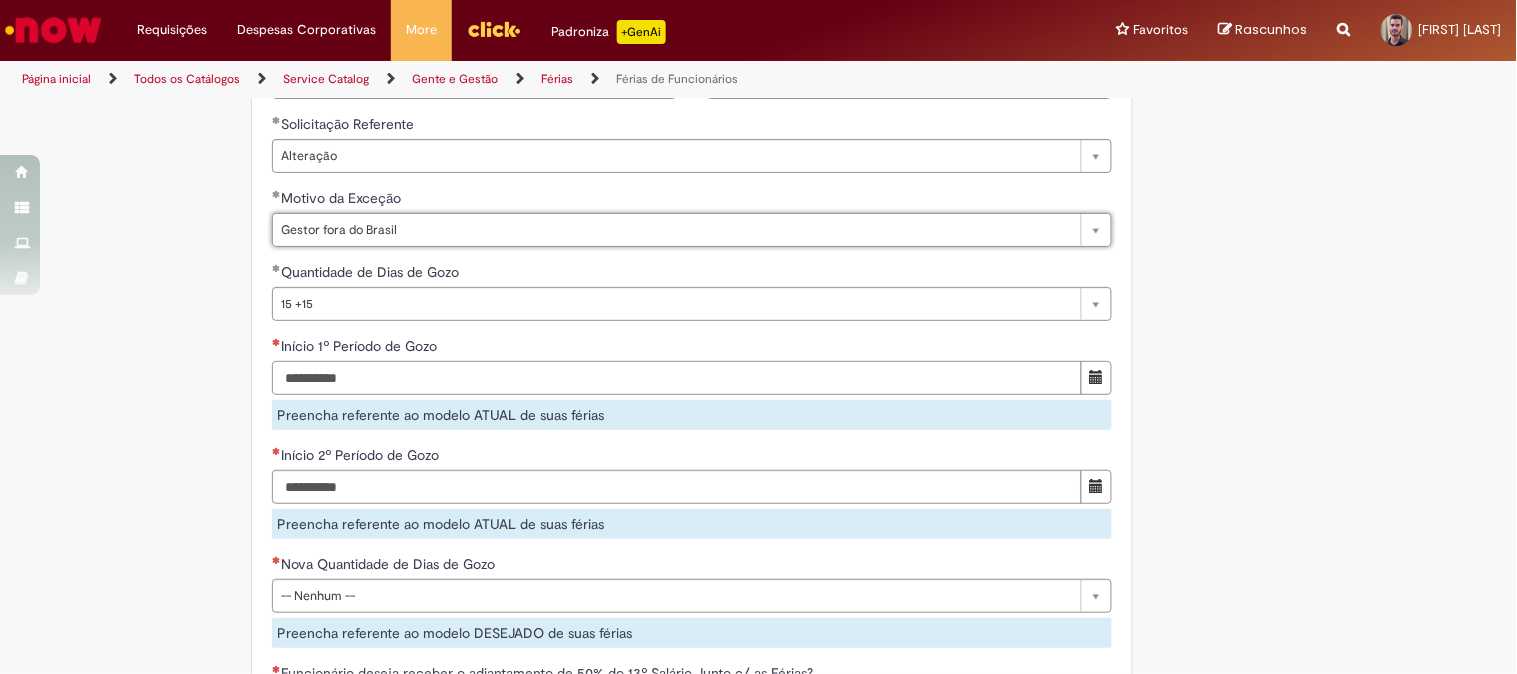 click on "Início 1º Período de Gozo" at bounding box center [677, 378] 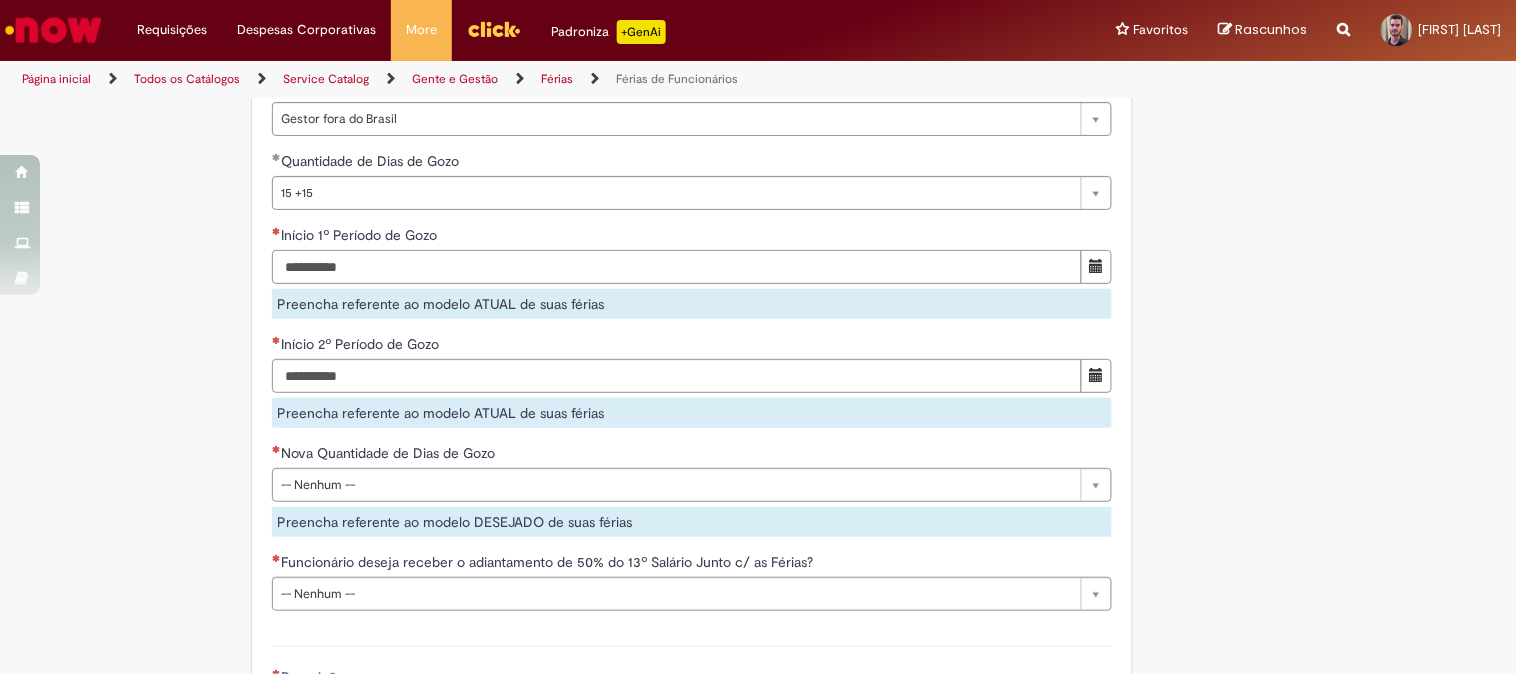 scroll, scrollTop: 1666, scrollLeft: 0, axis: vertical 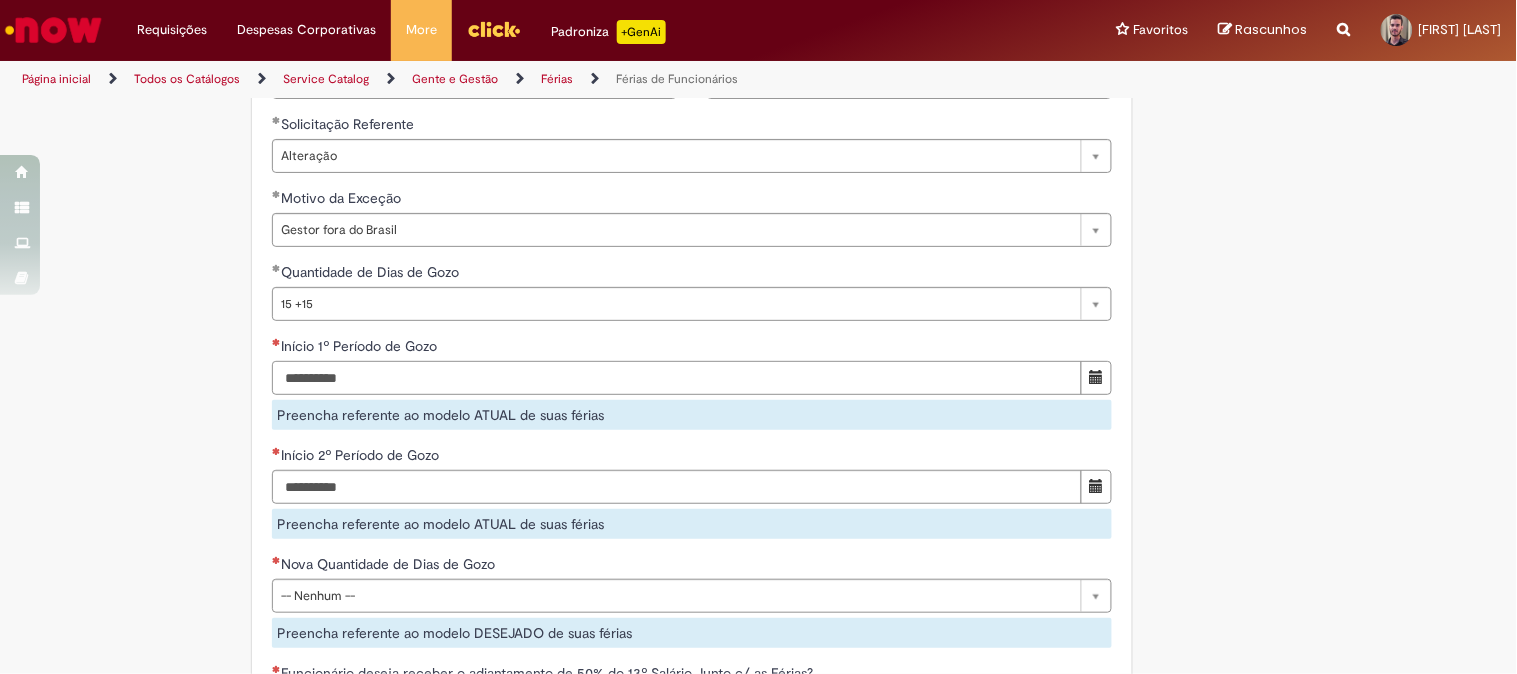 click on "Início 1º Período de Gozo" at bounding box center (677, 378) 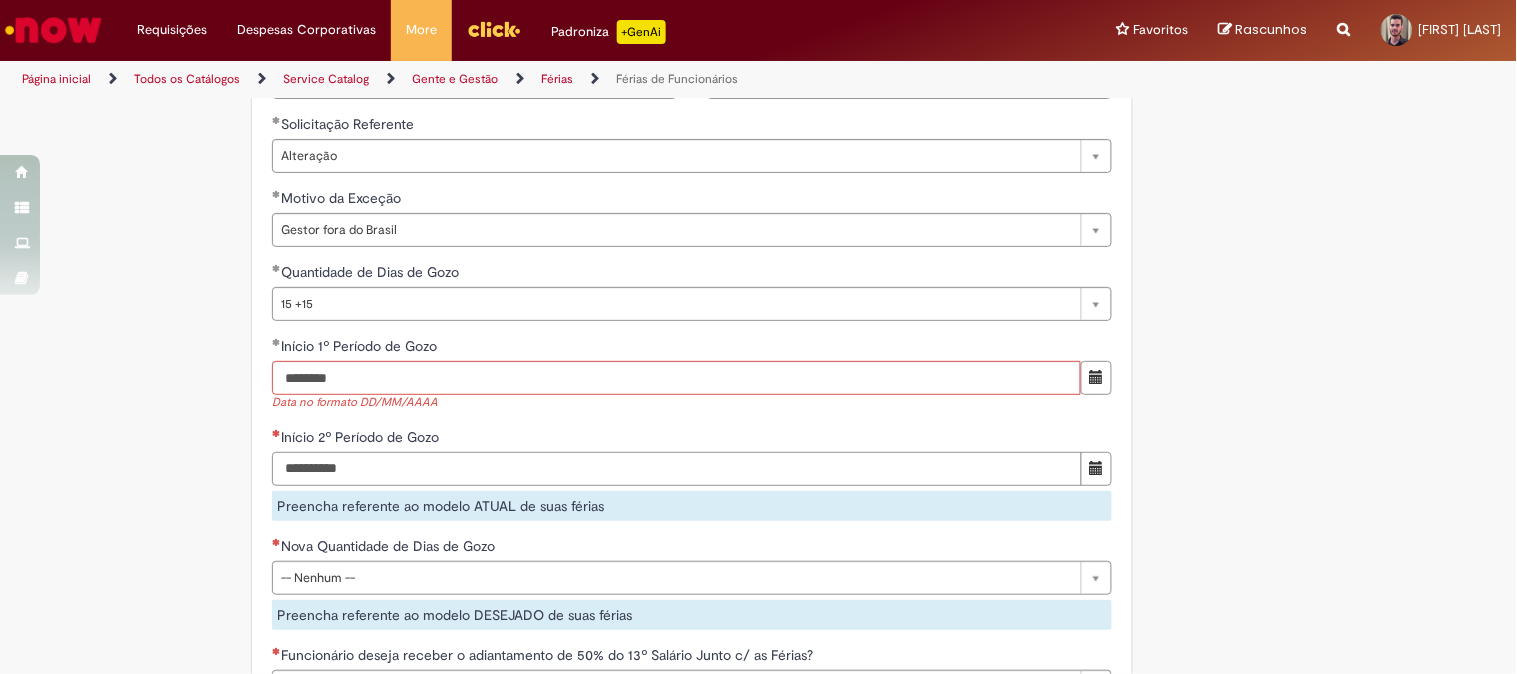 click on "Início 2º Período de Gozo" at bounding box center [677, 469] 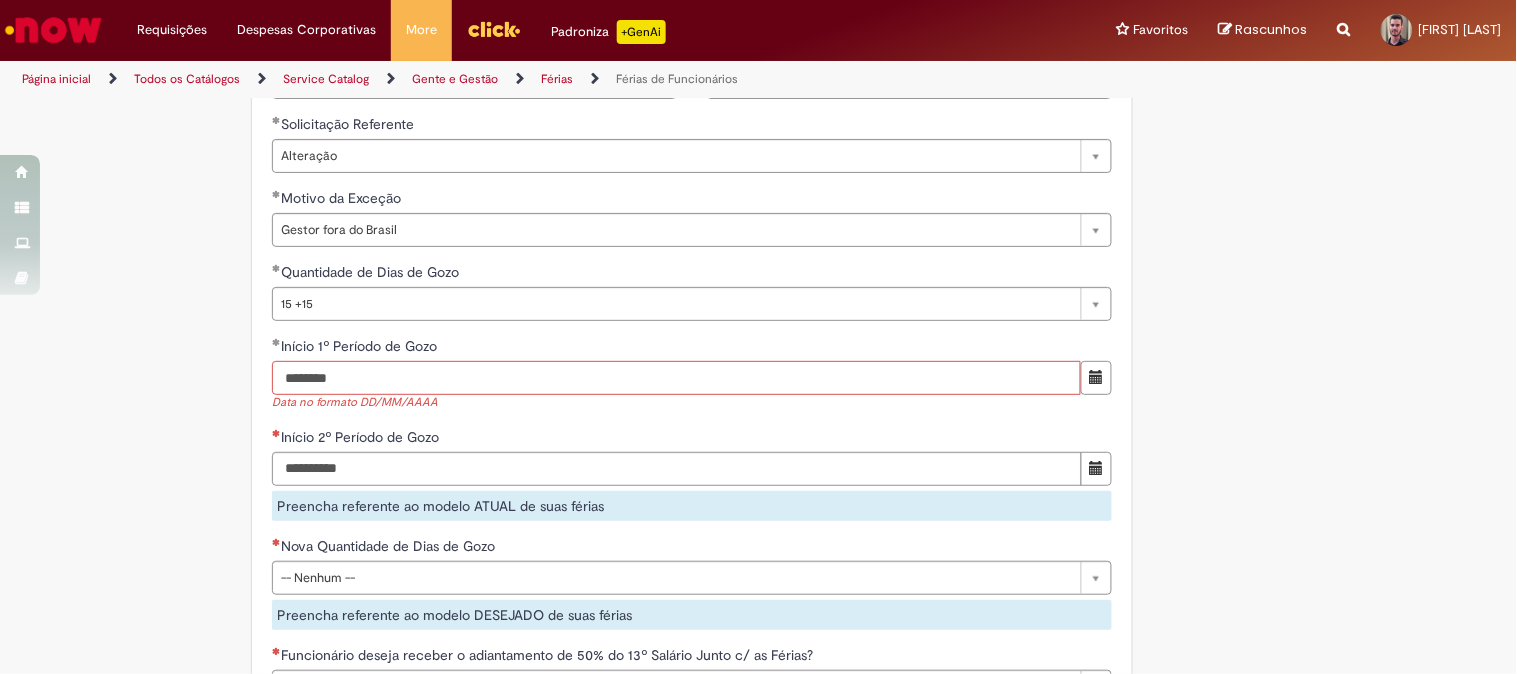 click on "********" at bounding box center [676, 378] 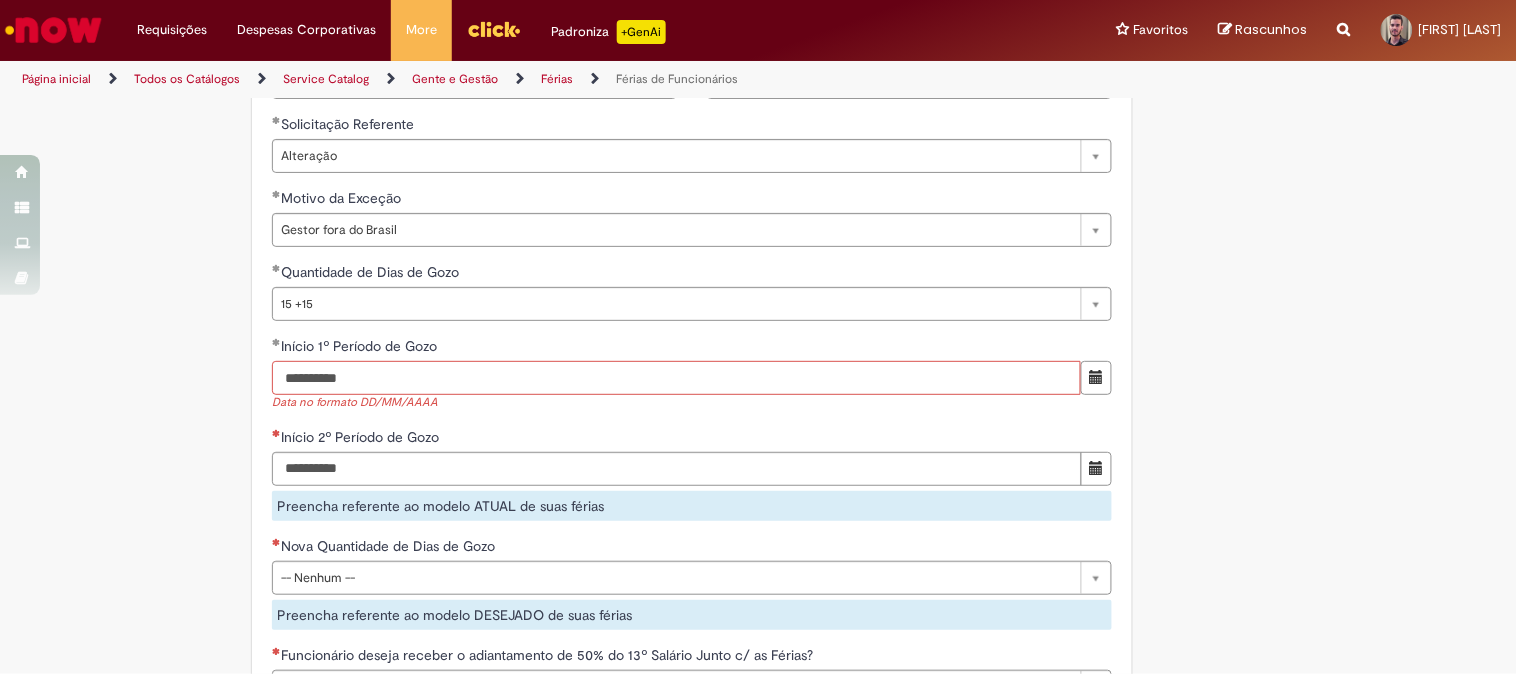 type on "**********" 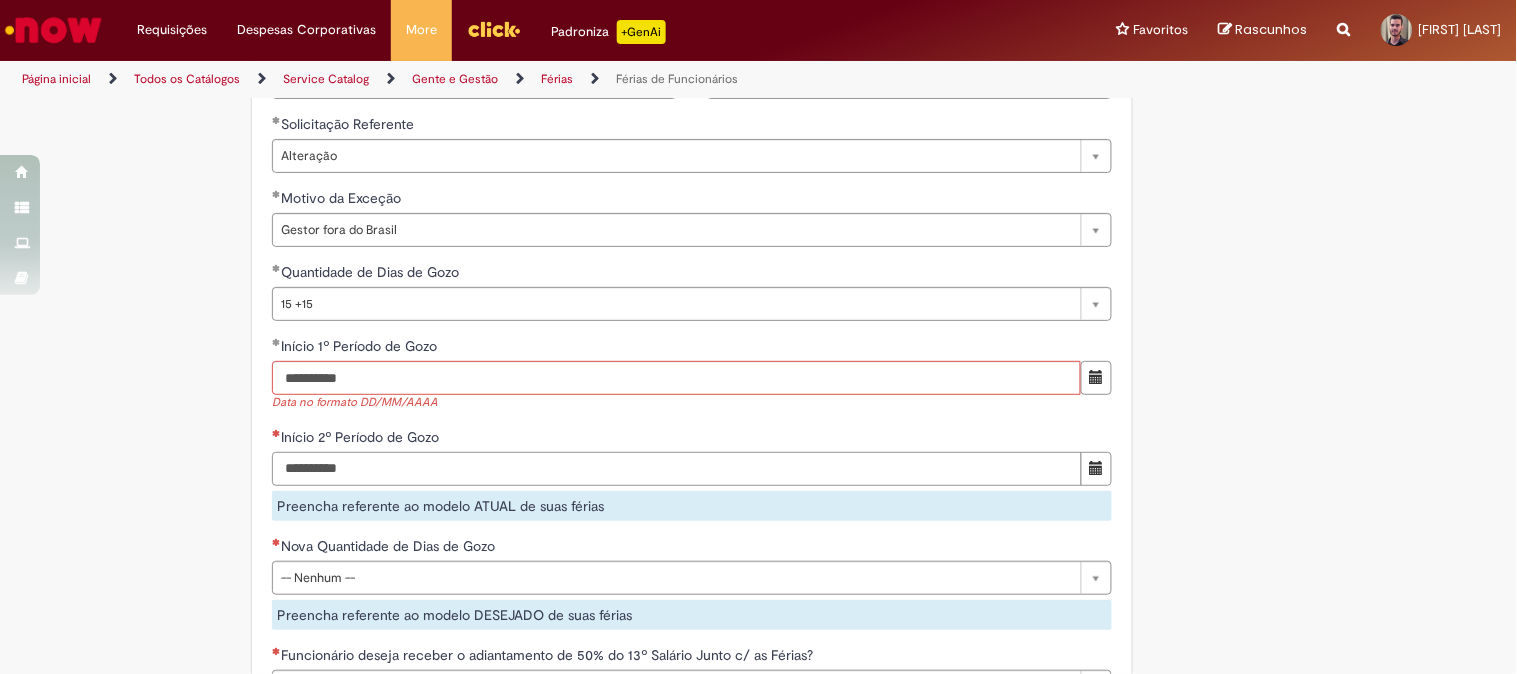 click on "Início 2º Período de Gozo" at bounding box center (677, 469) 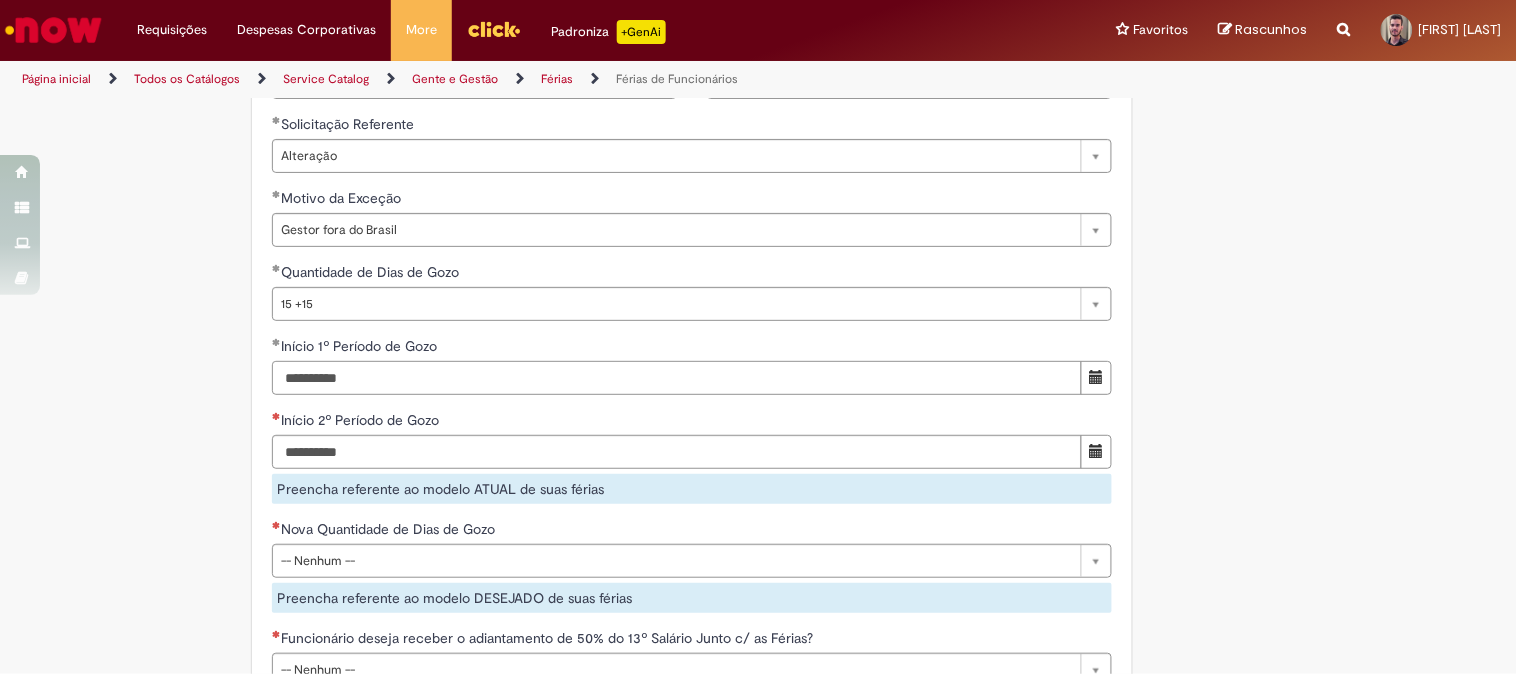 click on "**********" at bounding box center [677, 378] 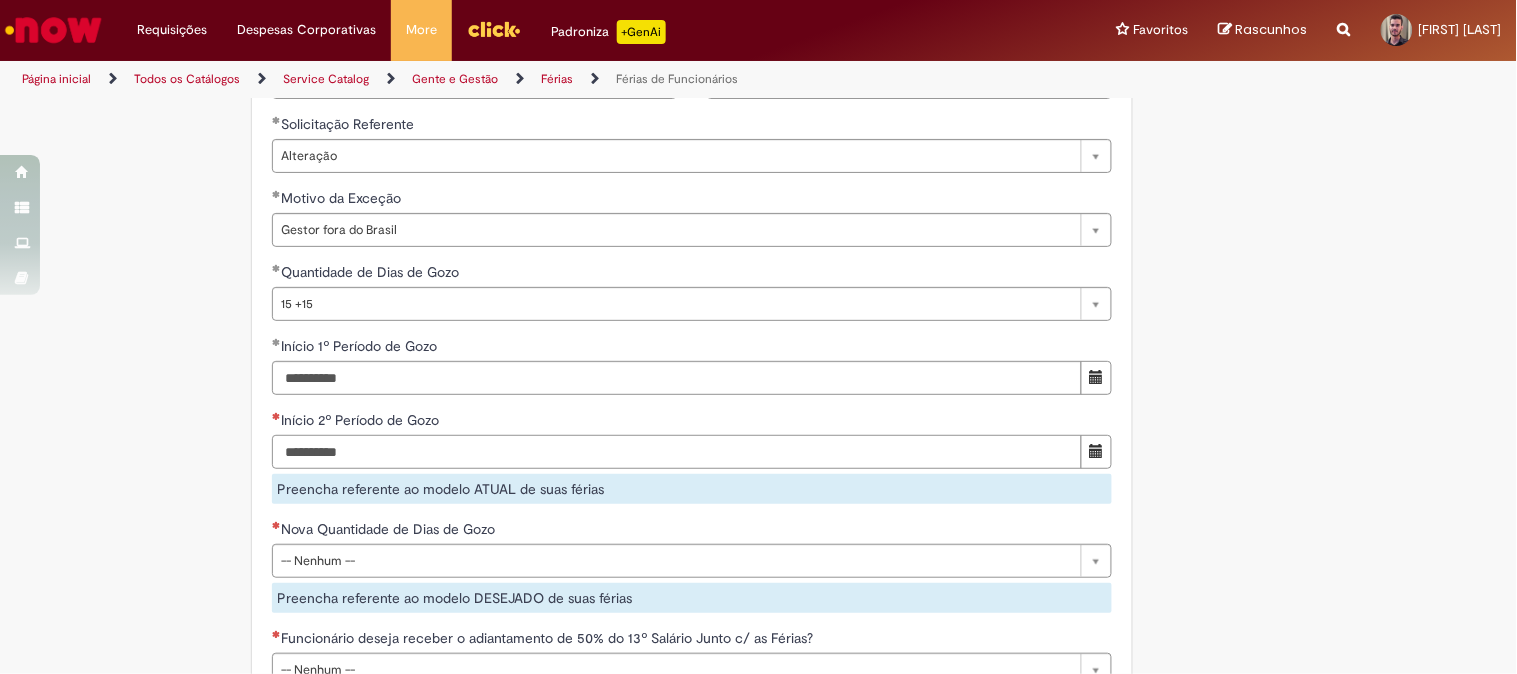 click on "Início 2º Período de Gozo" at bounding box center (677, 452) 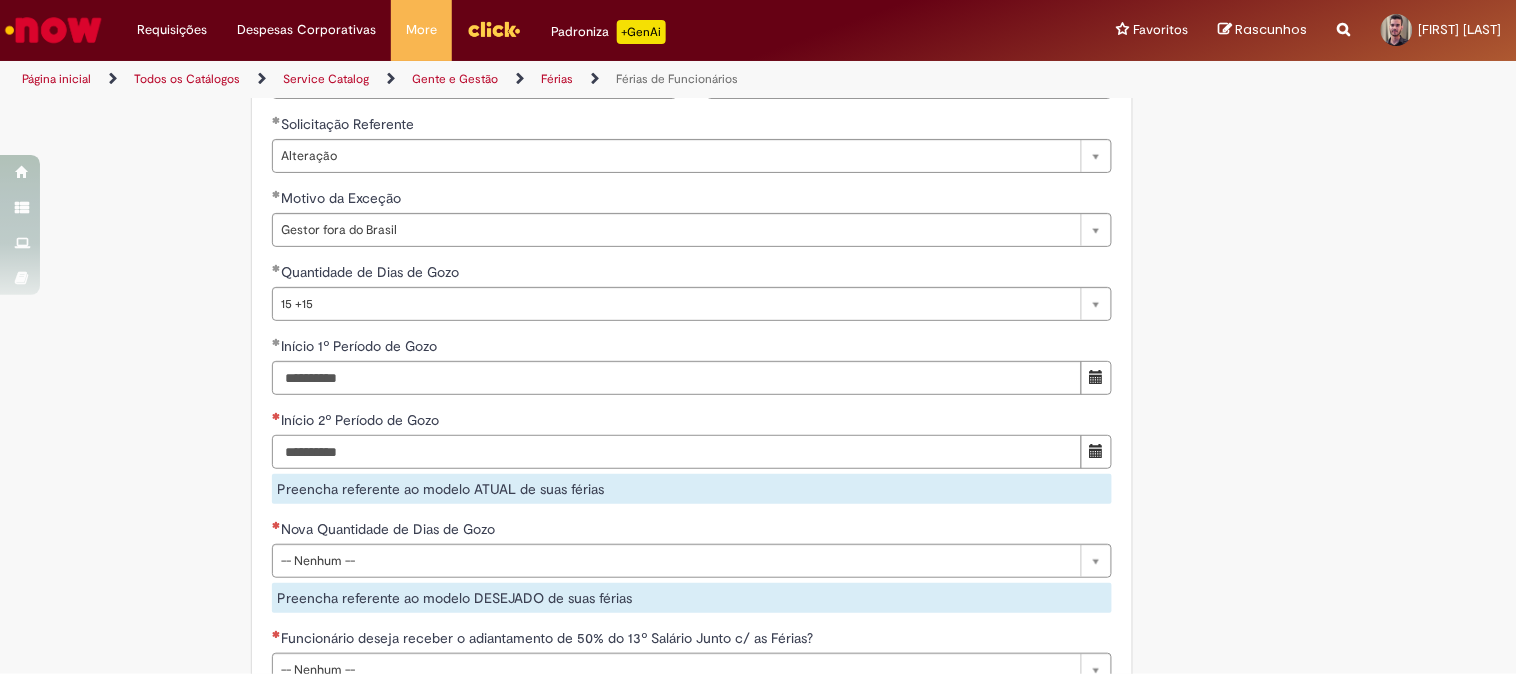 click on "Início 2º Período de Gozo" at bounding box center [677, 452] 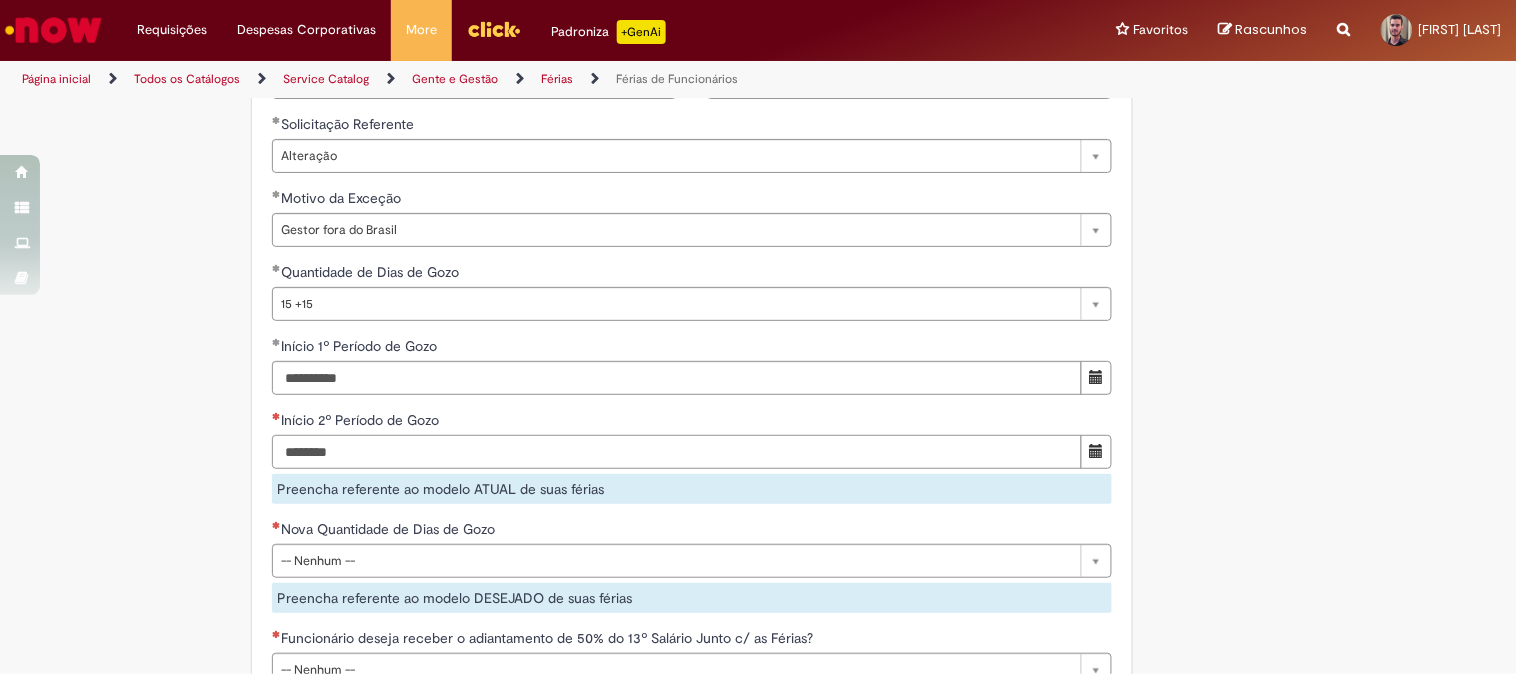 type on "********" 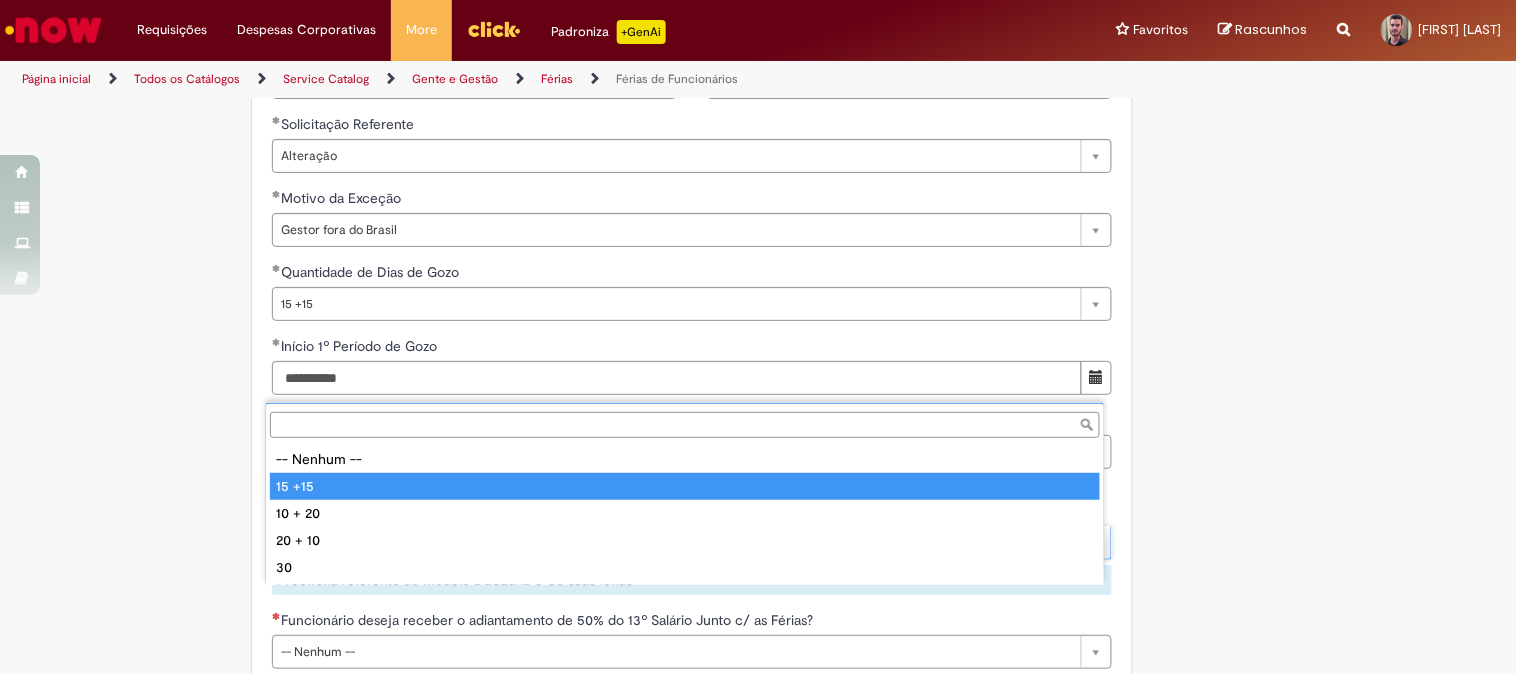 type on "******" 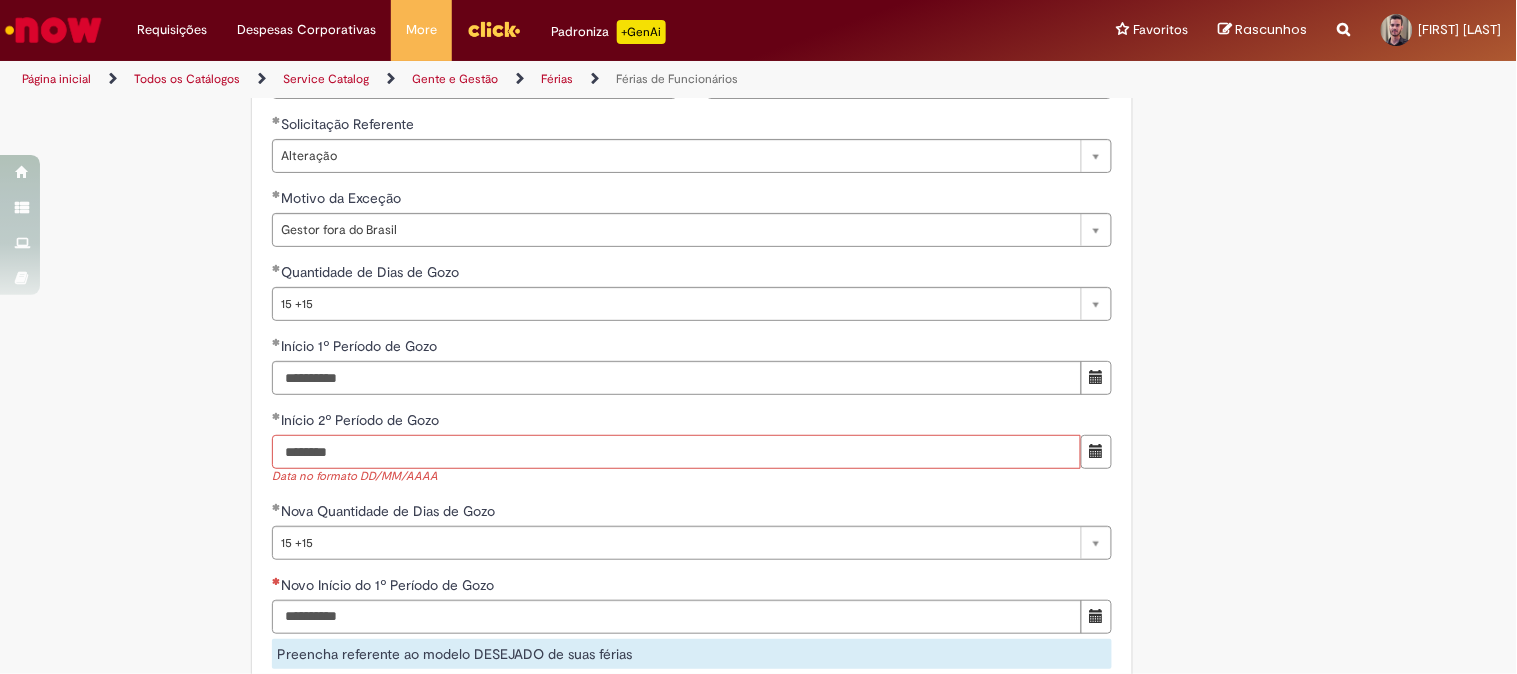 drag, startPoint x: 355, startPoint y: 473, endPoint x: 3, endPoint y: 417, distance: 356.4267 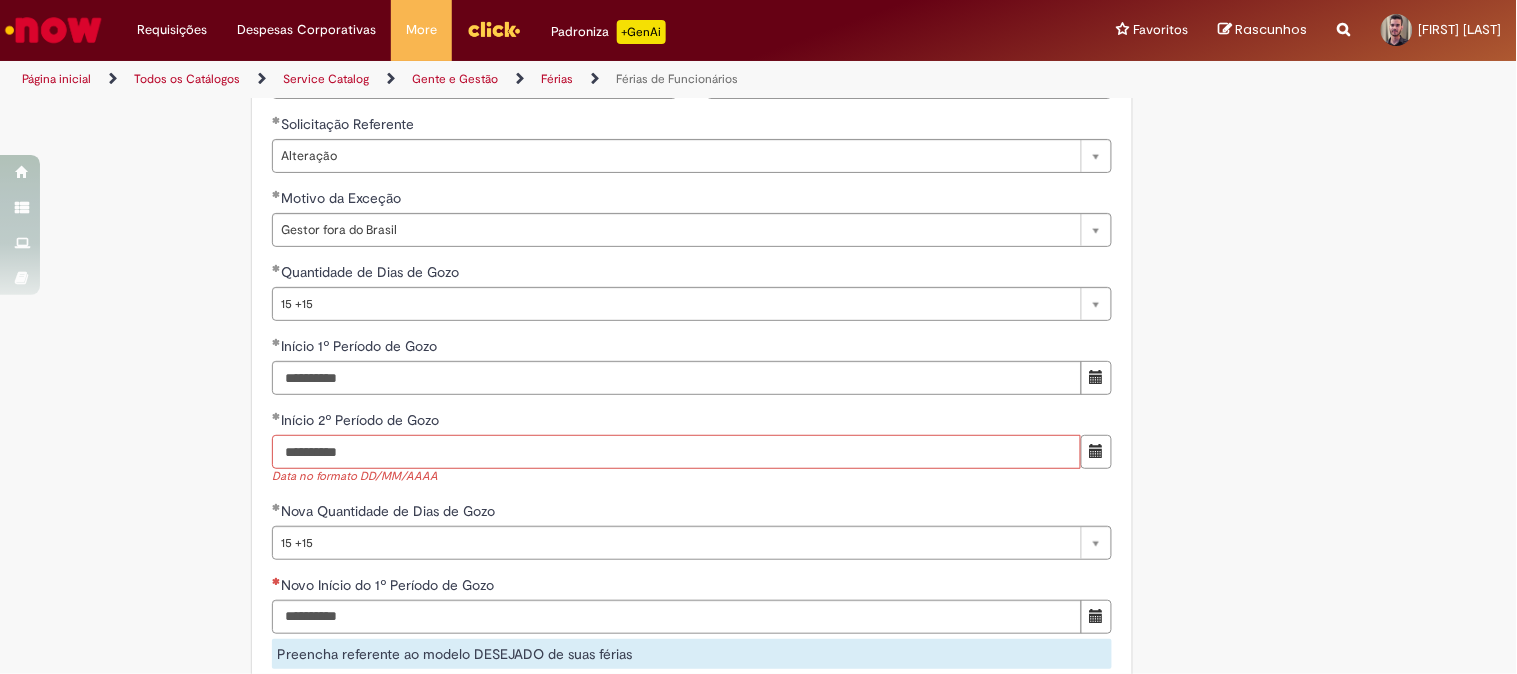 type on "**********" 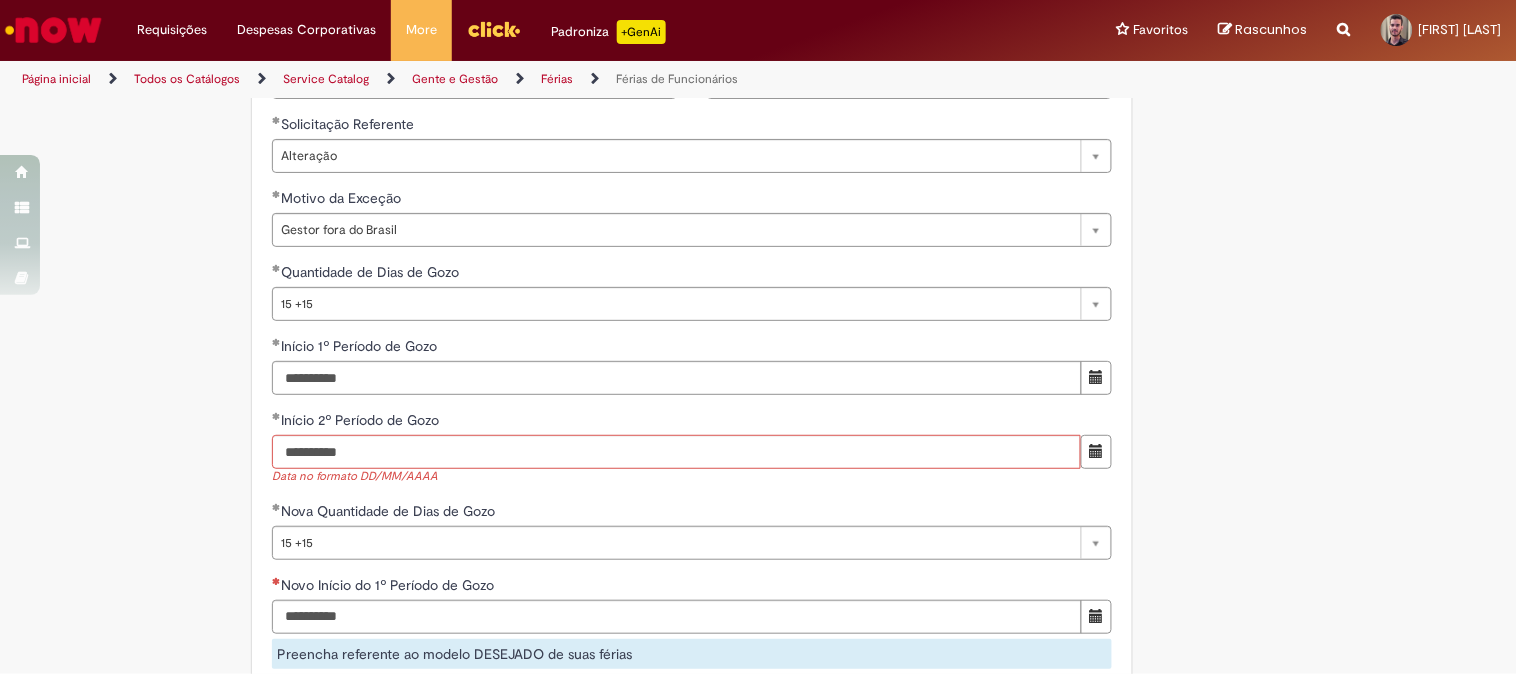 click on "Tire dúvidas com LupiAssist    +GenAI
Oi! Eu sou LupiAssist, uma Inteligência Artificial Generativa em constante aprendizado   Meu conteúdo é monitorado para trazer uma melhor experiência
Dúvidas comuns:
Só mais um instante, estou consultando nossas bases de conhecimento  e escrevendo a melhor resposta pra você!
Title
Lorem ipsum dolor sit amet    Fazer uma nova pergunta
Gerei esta resposta utilizando IA Generativa em conjunto com os nossos padrões. Em caso de divergência, os documentos oficiais prevalecerão.
Saiba mais em:
Ou ligue para:
E aí, te ajudei?
Sim, obrigado!" at bounding box center [758, -90] 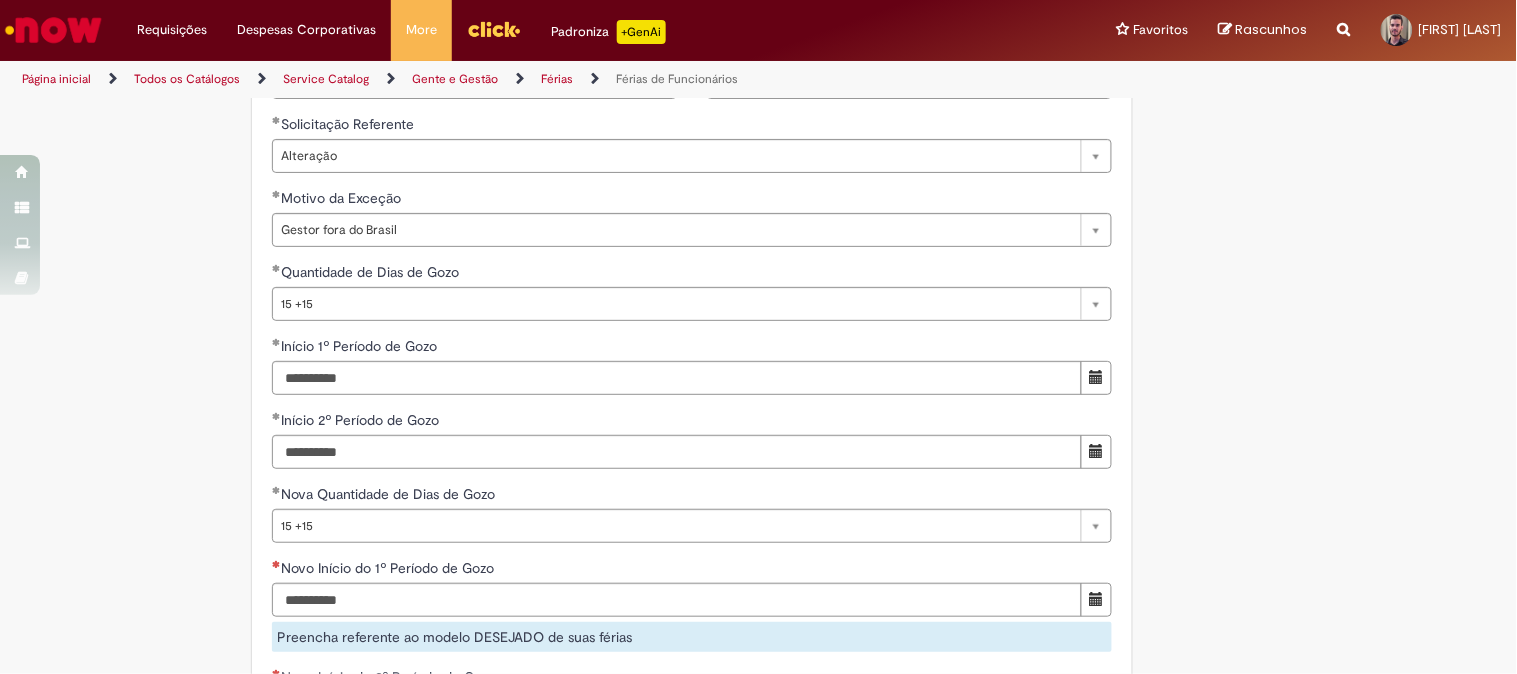scroll, scrollTop: 1777, scrollLeft: 0, axis: vertical 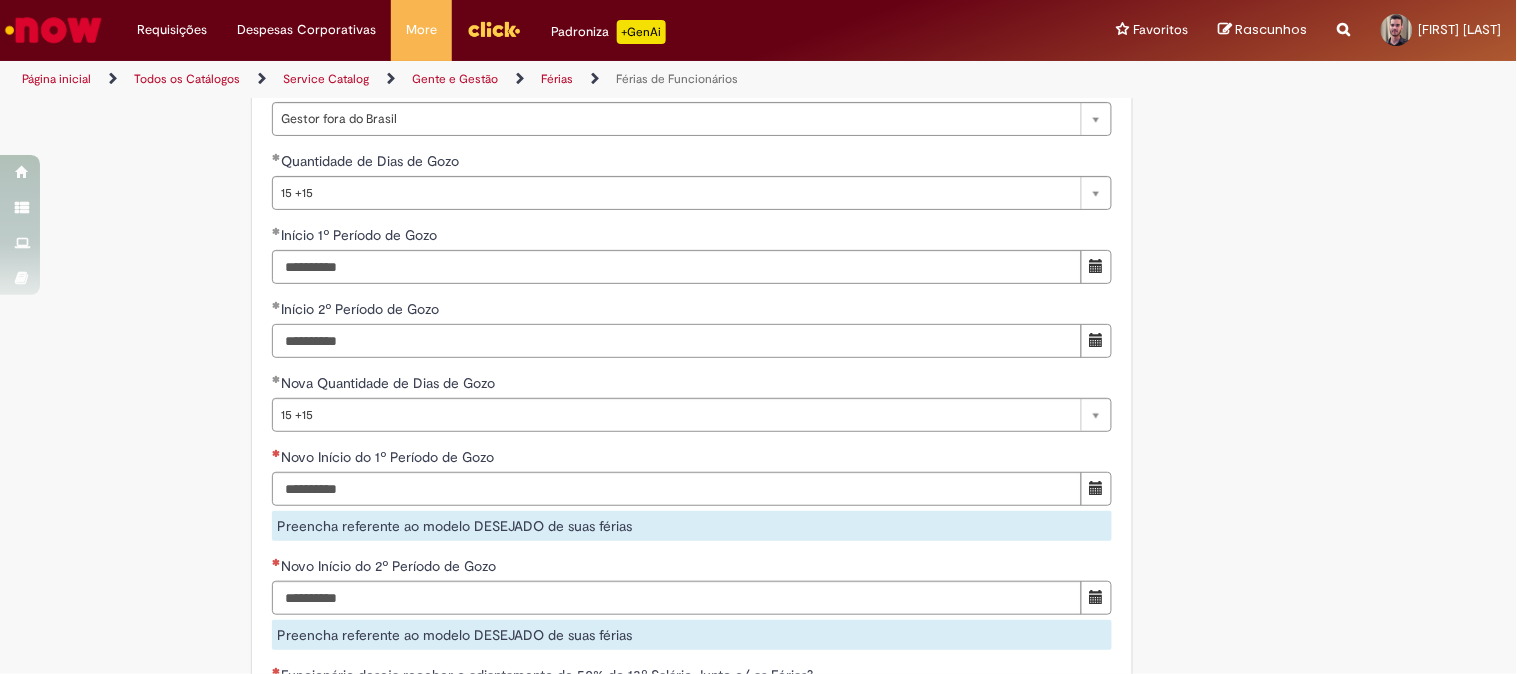 drag, startPoint x: 368, startPoint y: 364, endPoint x: 212, endPoint y: 367, distance: 156.02884 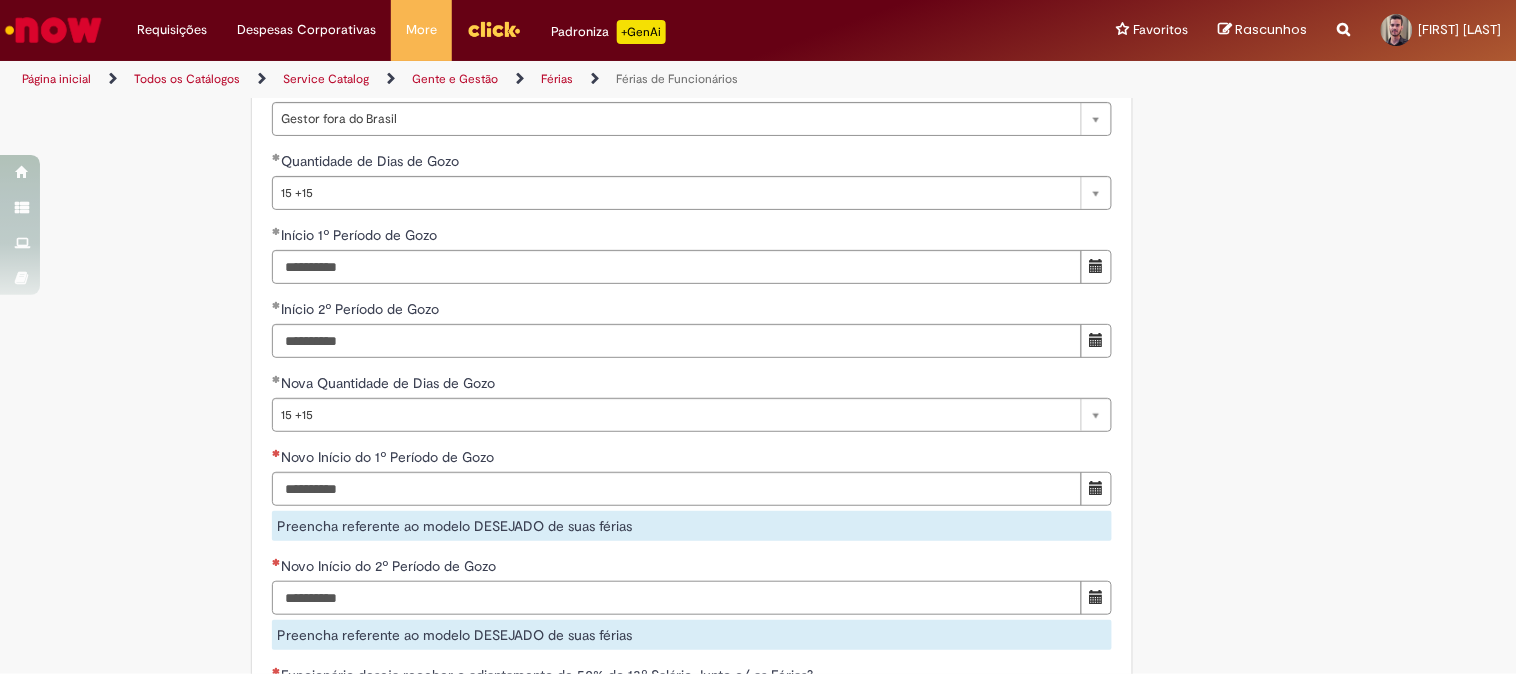 click on "Novo Início do 2º Período de Gozo" at bounding box center (677, 598) 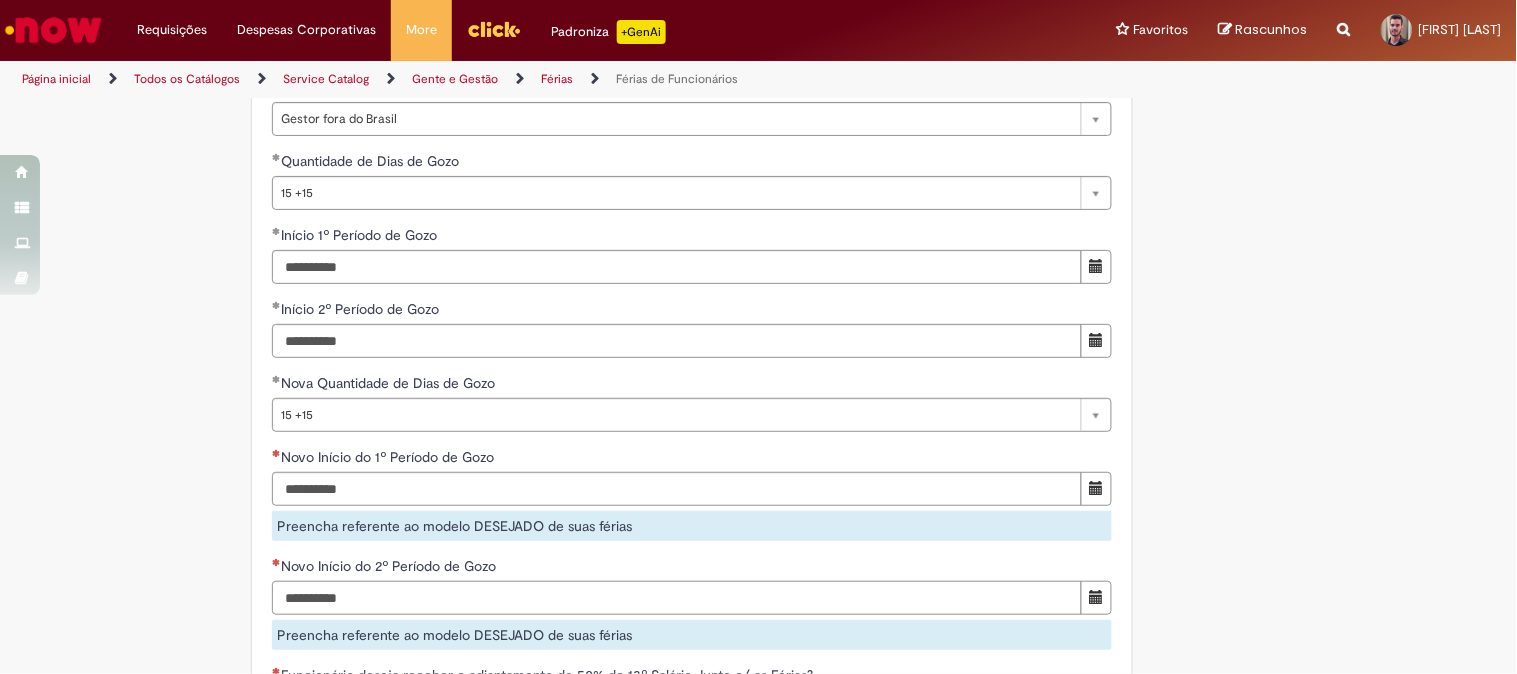 type on "**********" 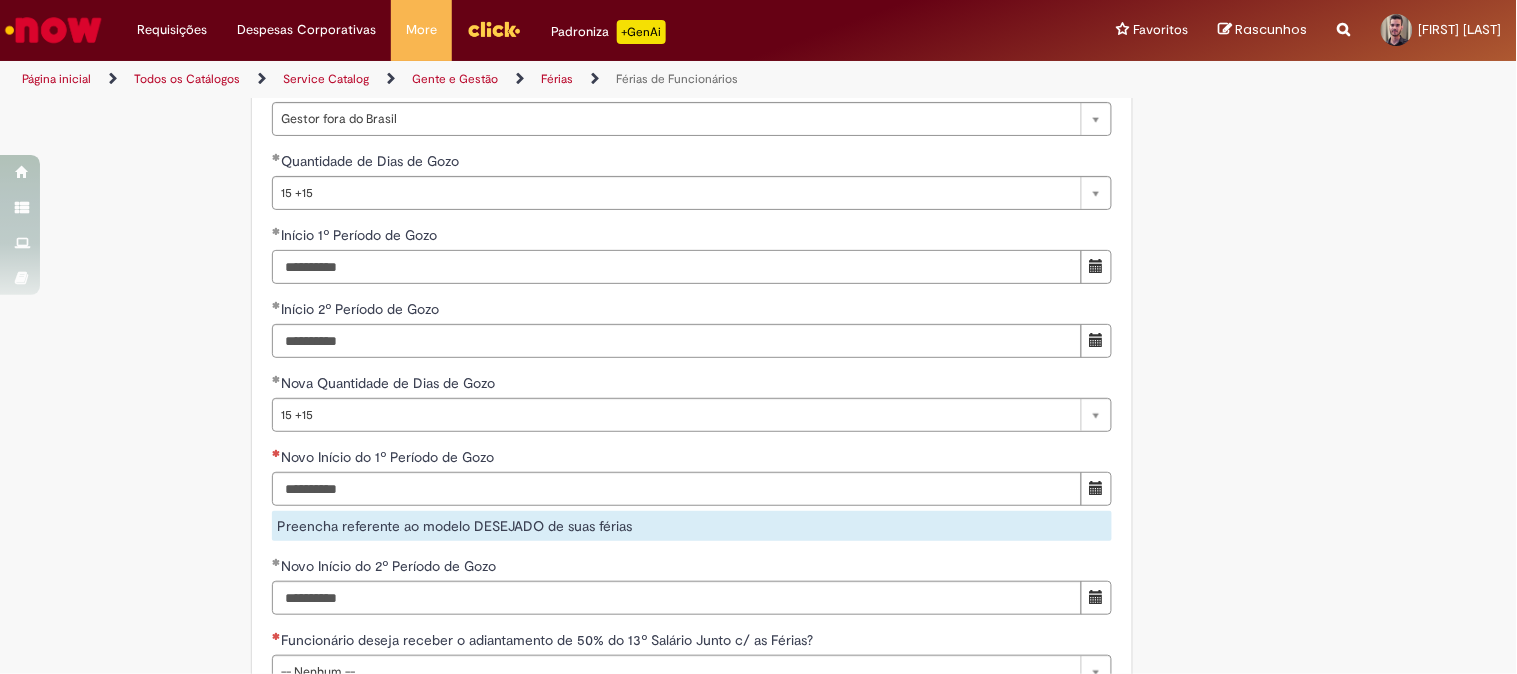 drag, startPoint x: 370, startPoint y: 284, endPoint x: 102, endPoint y: 281, distance: 268.01678 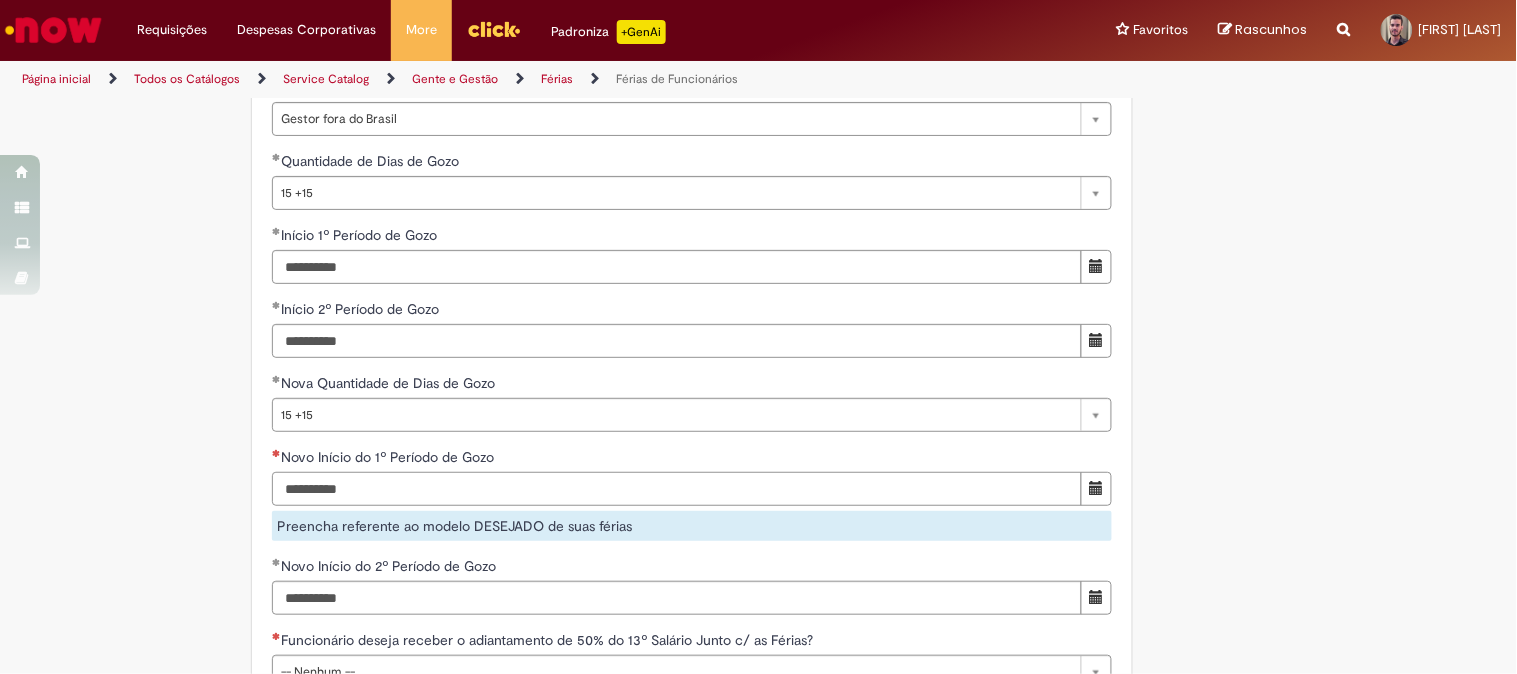 click on "Novo Início do 1º Período de Gozo" at bounding box center [677, 489] 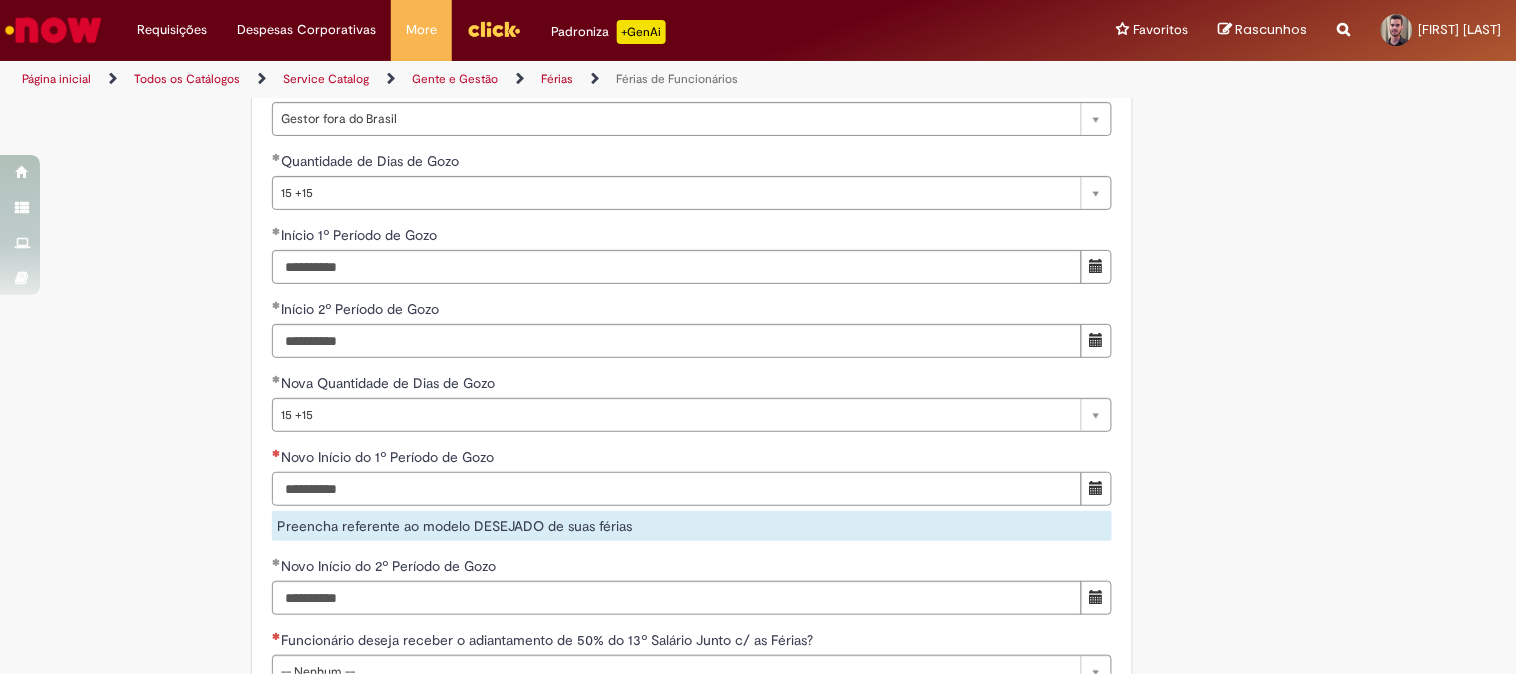 type on "**********" 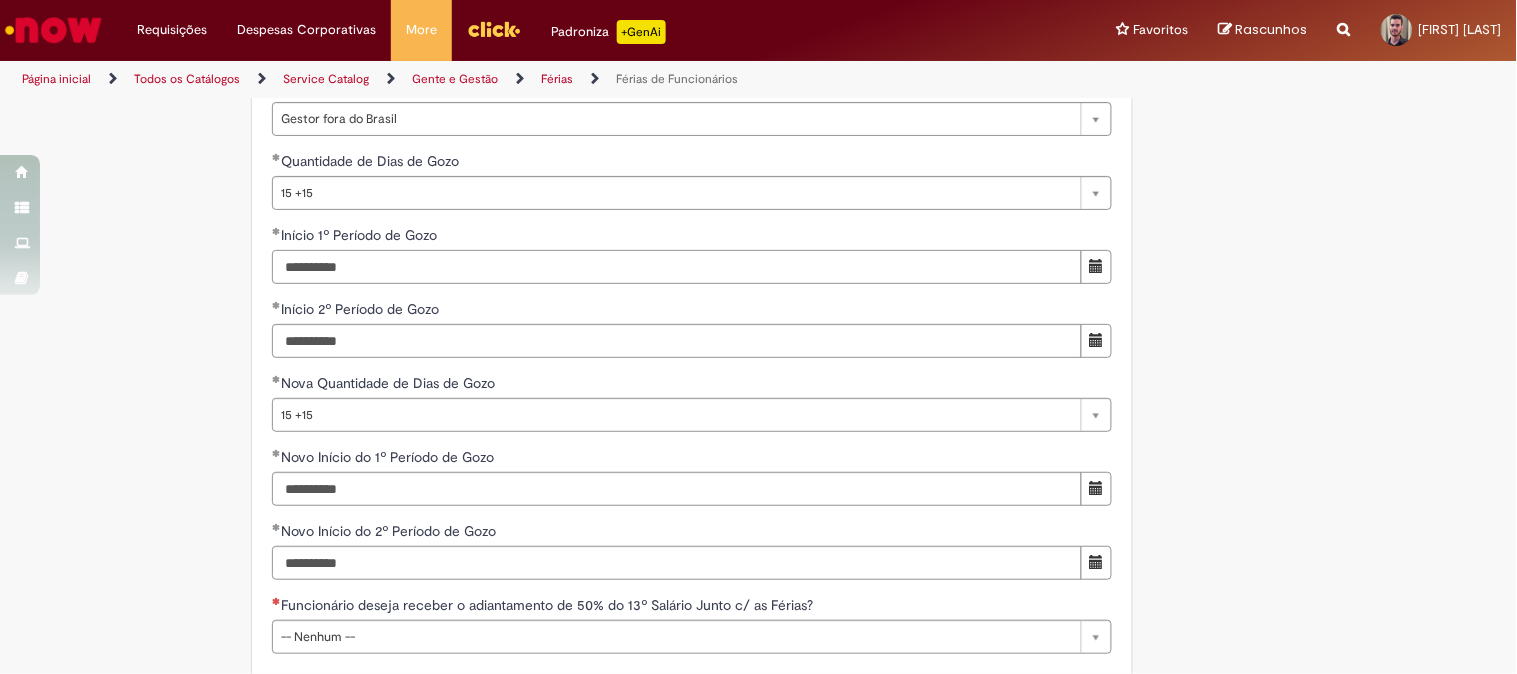 drag, startPoint x: 370, startPoint y: 295, endPoint x: 184, endPoint y: 268, distance: 187.94946 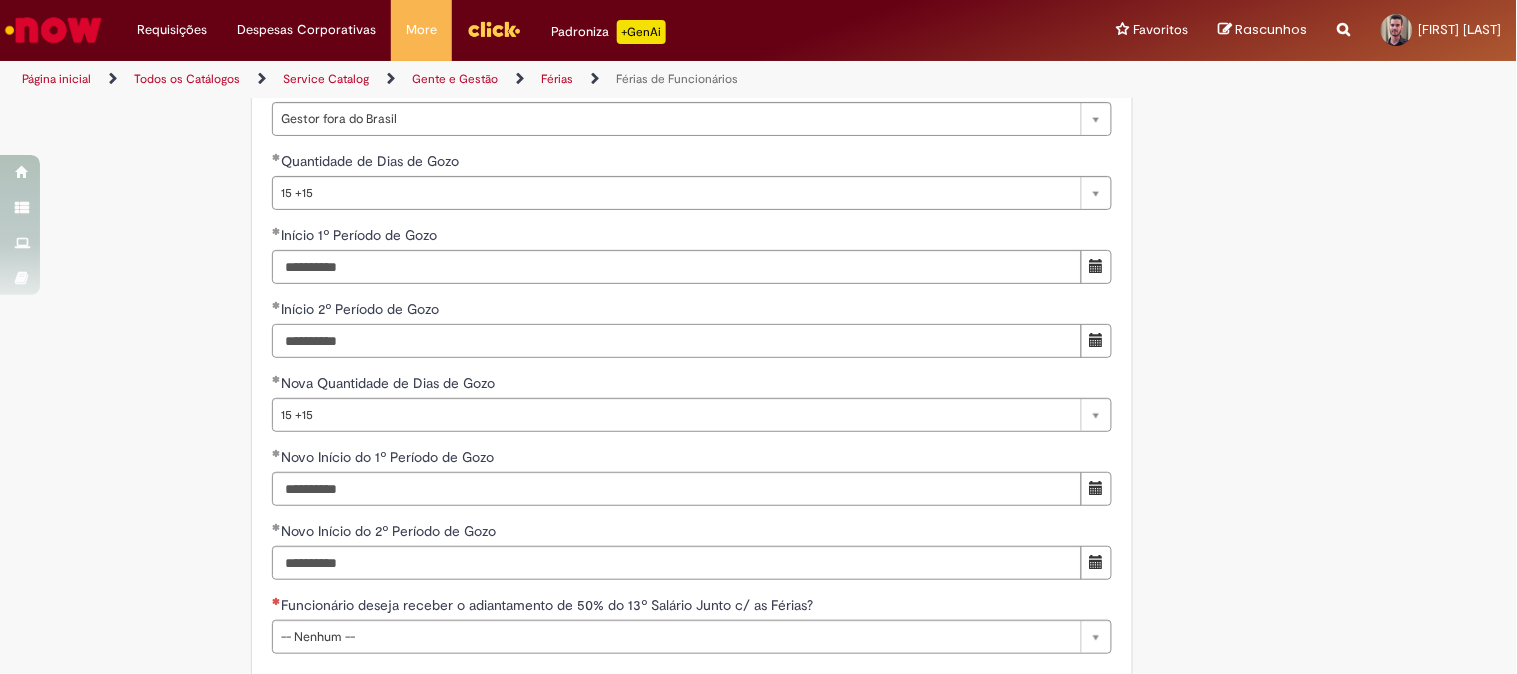 drag, startPoint x: 361, startPoint y: 362, endPoint x: 258, endPoint y: 361, distance: 103.00485 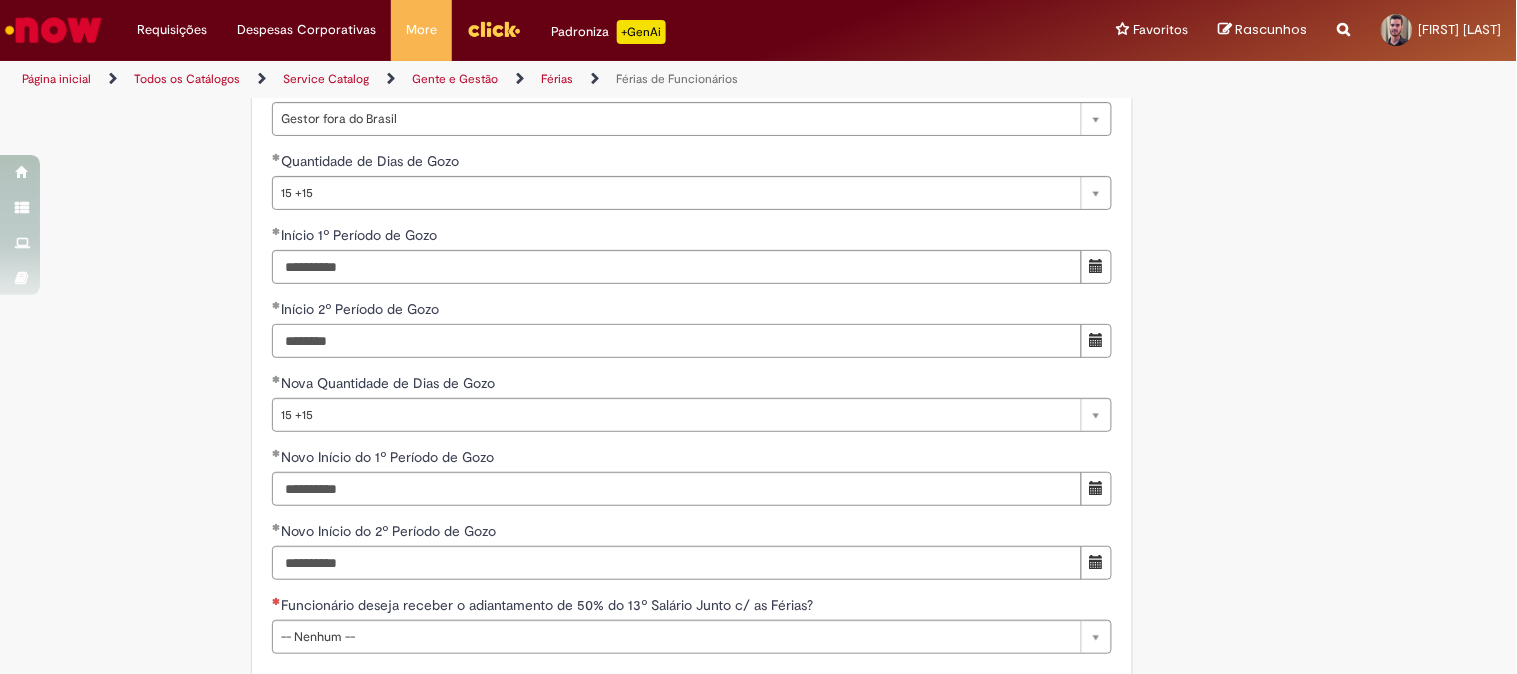type on "********" 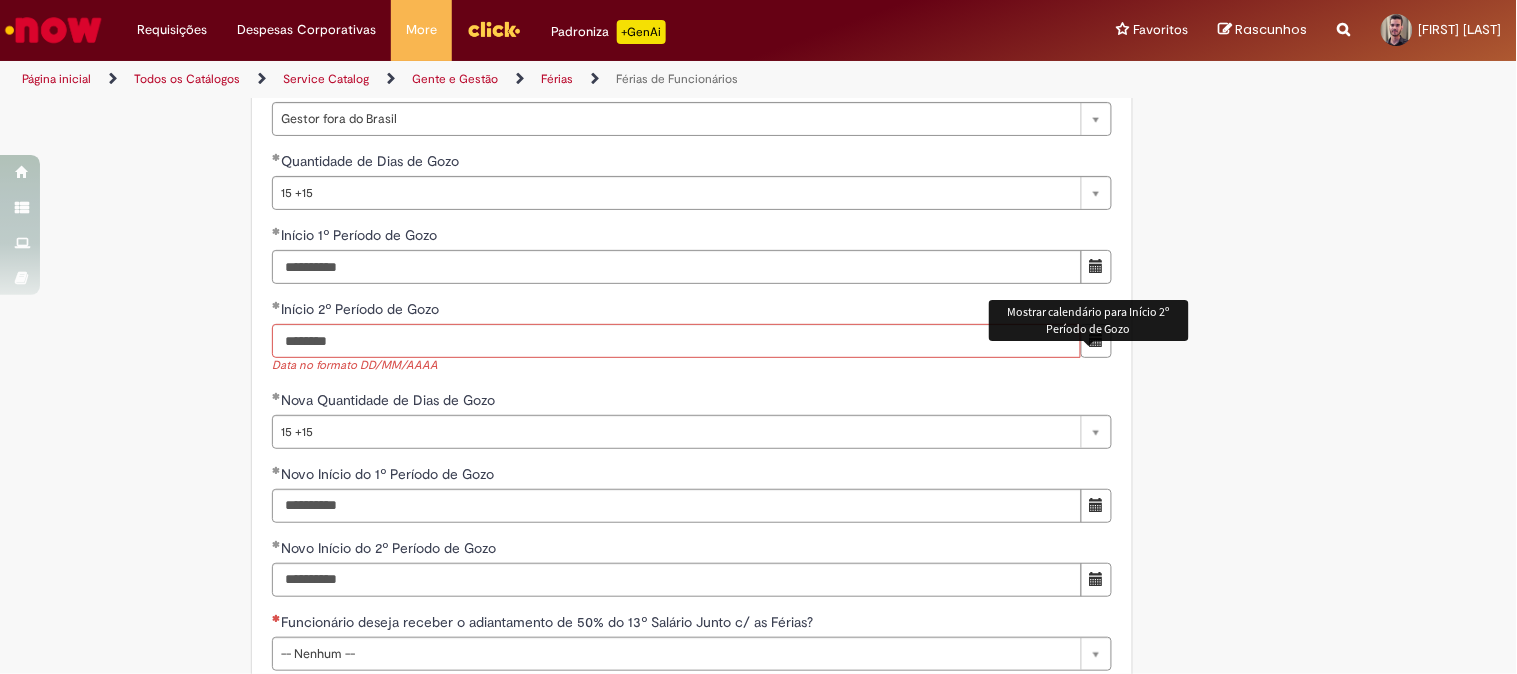 type 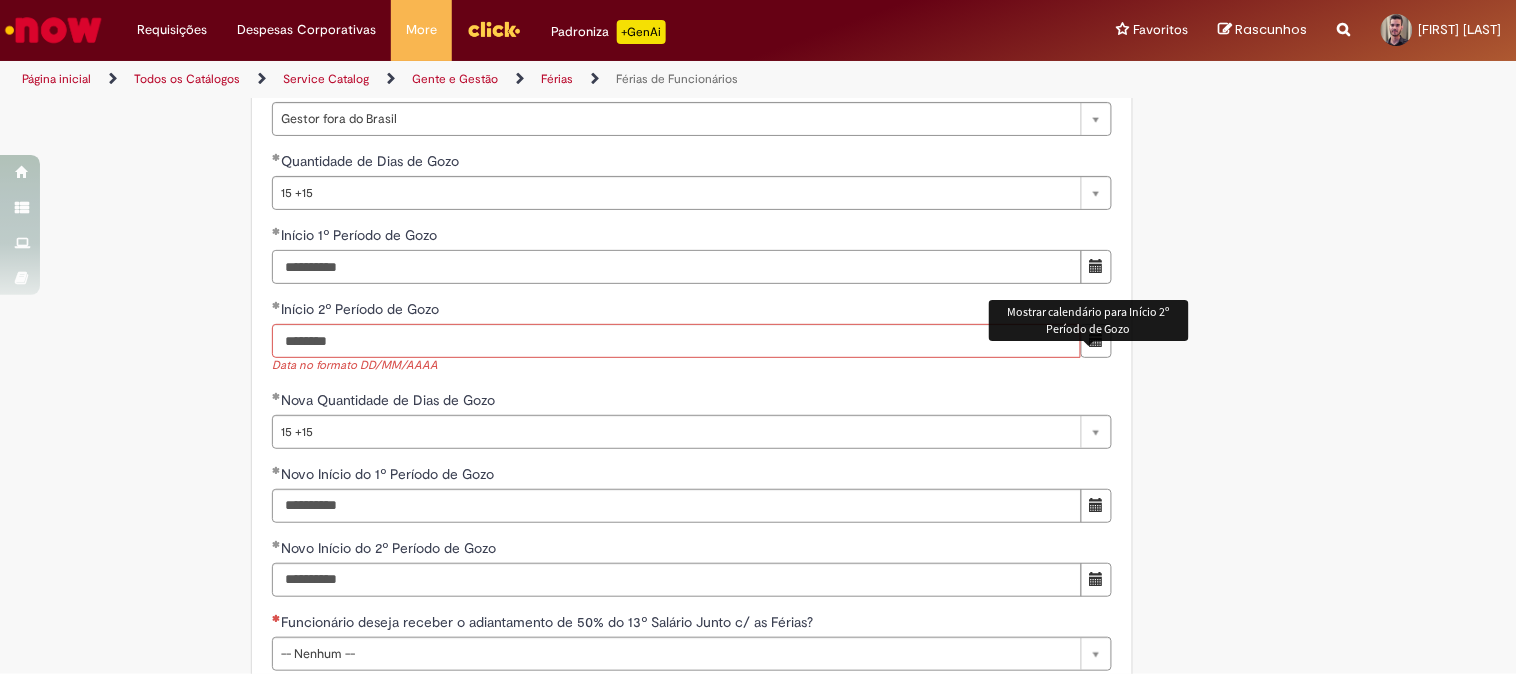 click on "**********" at bounding box center [677, 267] 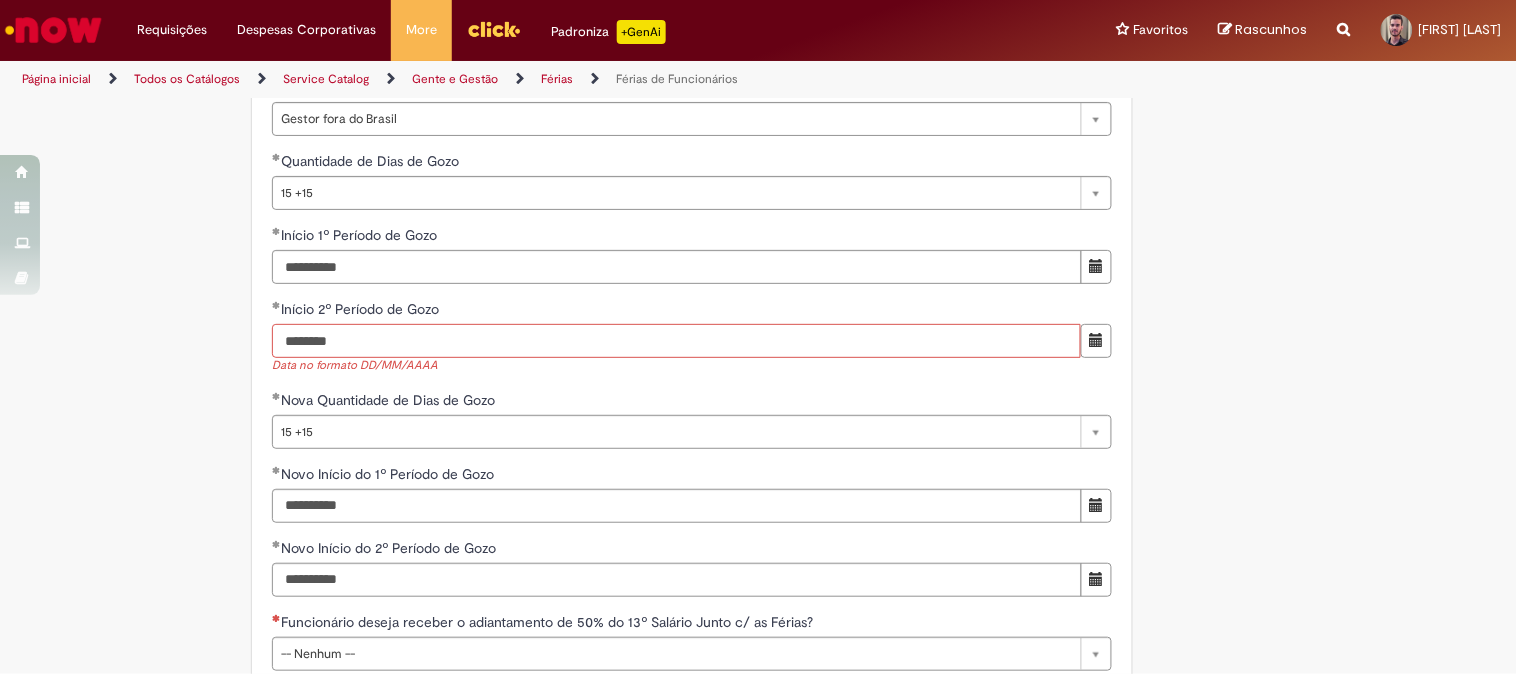 drag, startPoint x: 380, startPoint y: 360, endPoint x: 215, endPoint y: 355, distance: 165.07574 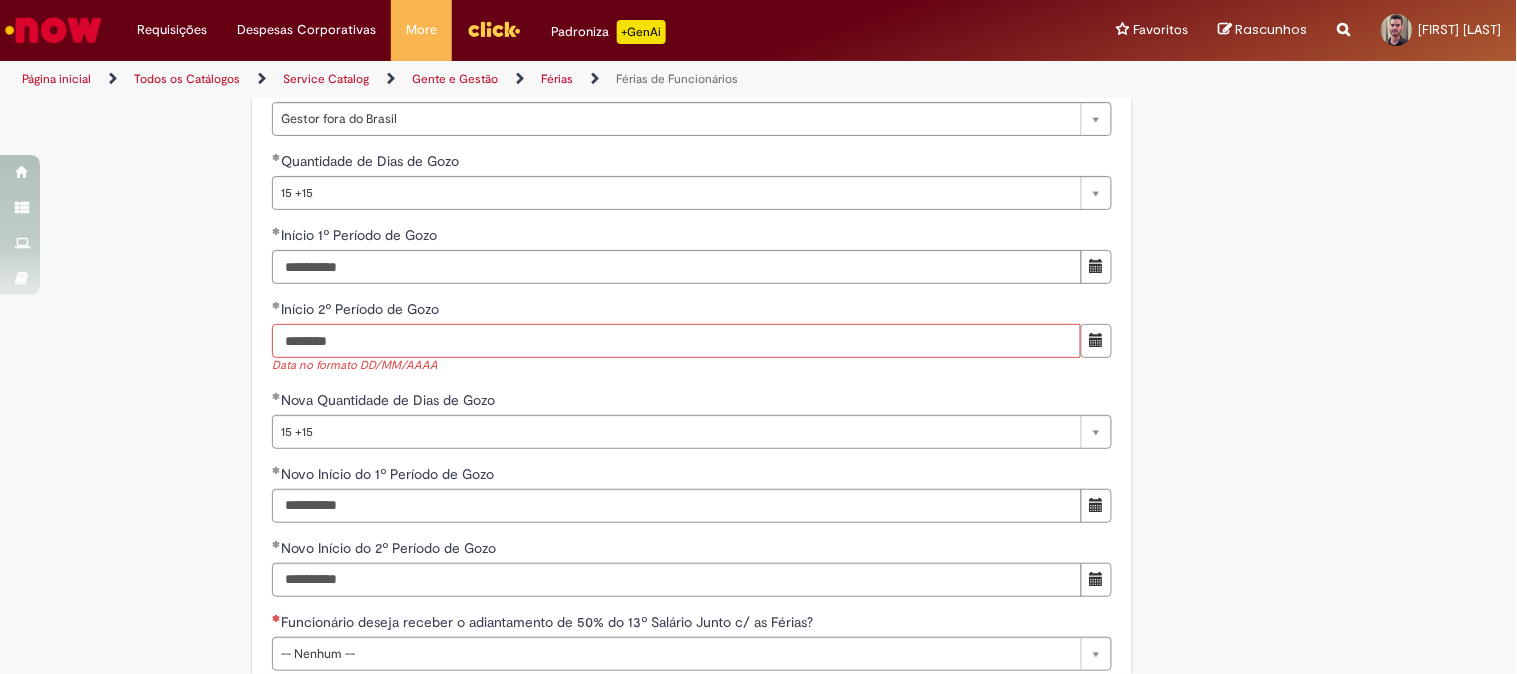 drag, startPoint x: 345, startPoint y: 365, endPoint x: 220, endPoint y: 360, distance: 125.09996 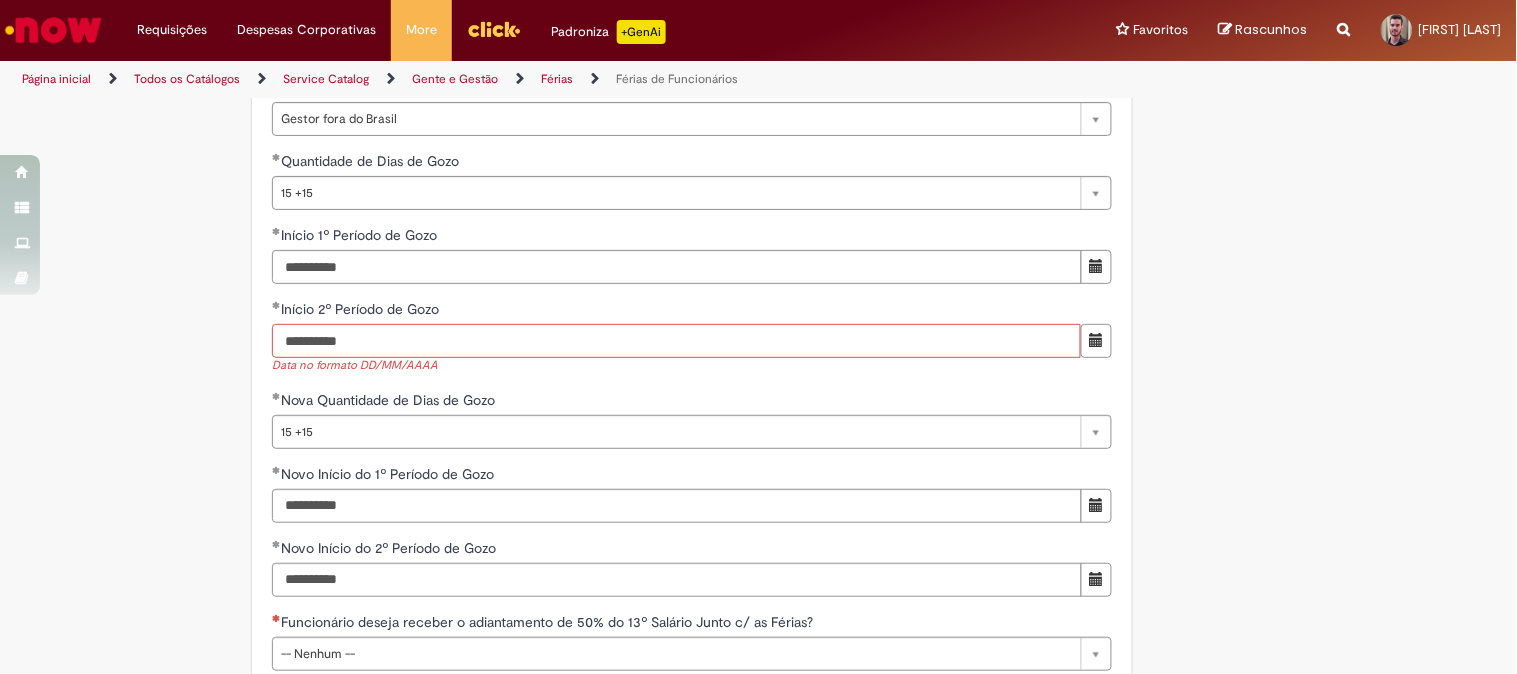 type on "**********" 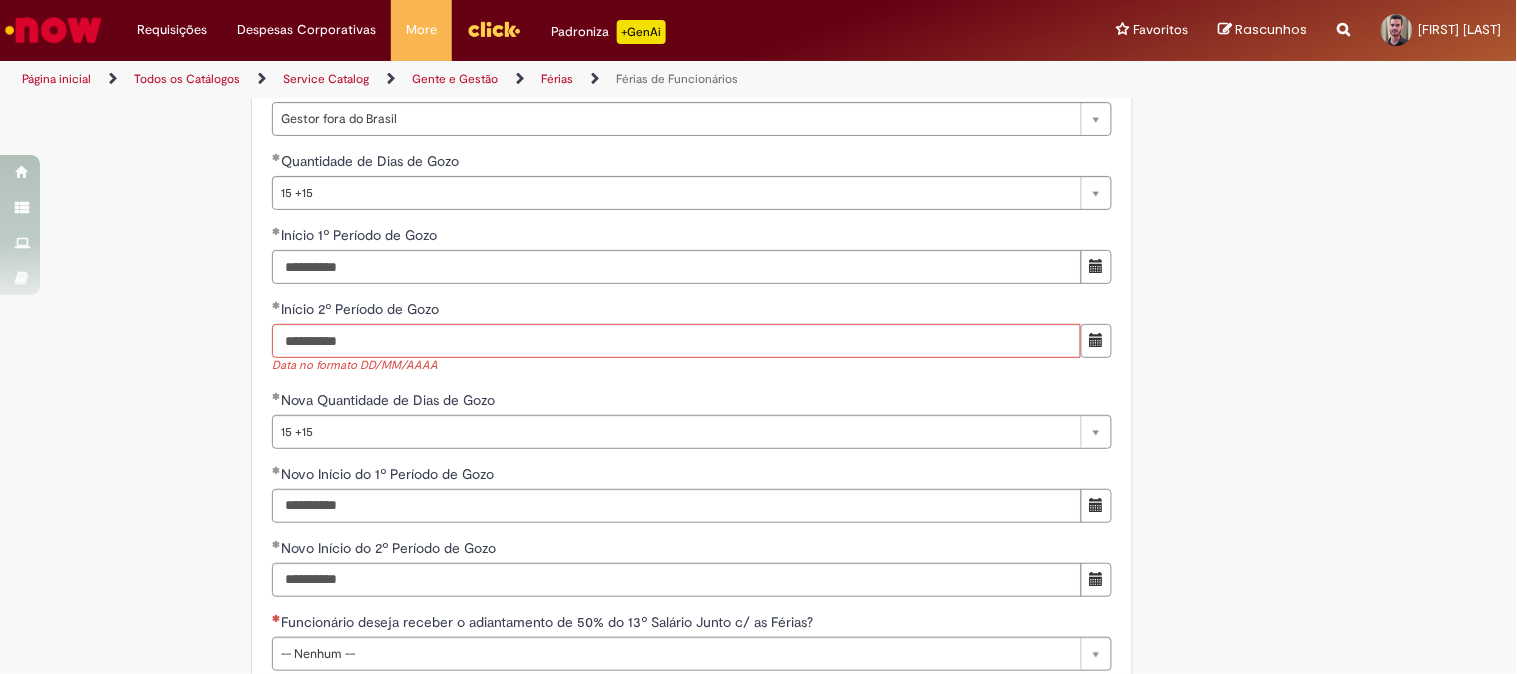 click on "**********" at bounding box center (692, 344) 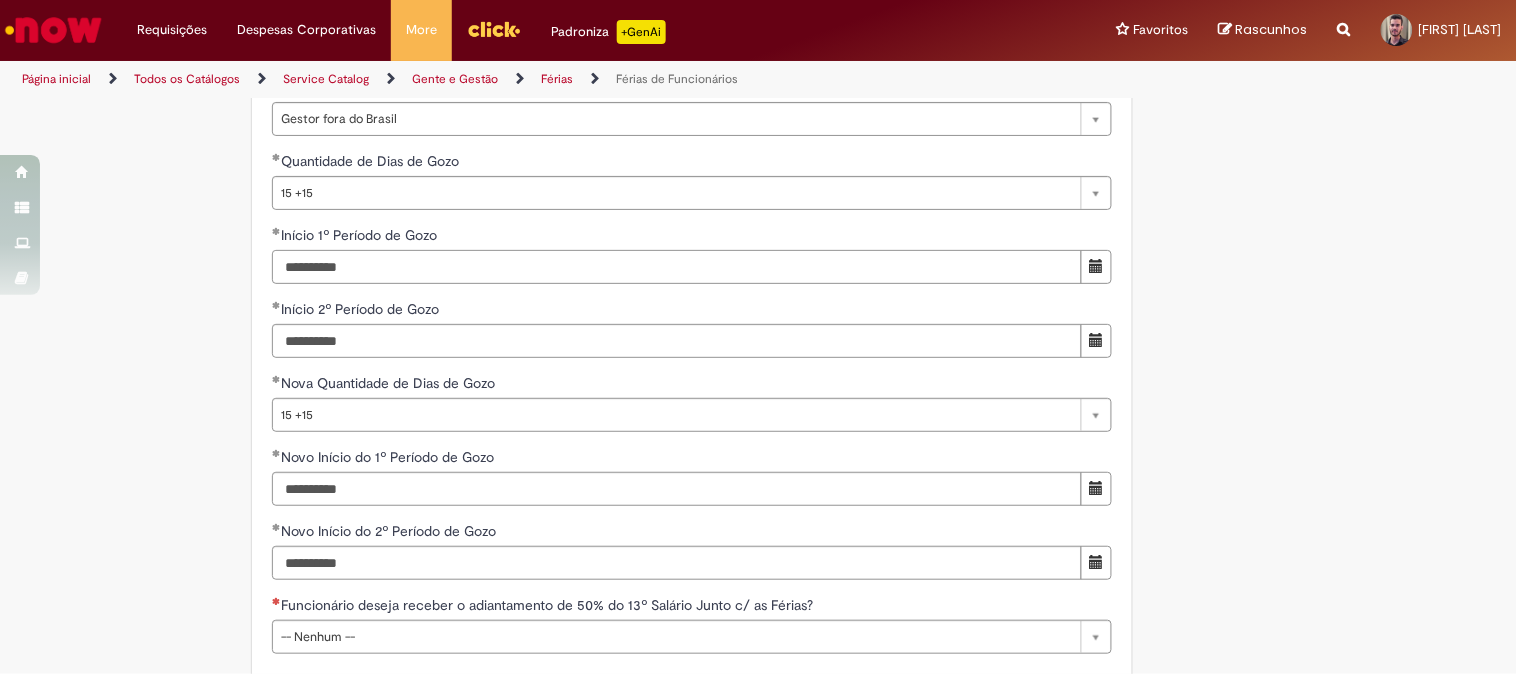 click on "**********" at bounding box center [677, 267] 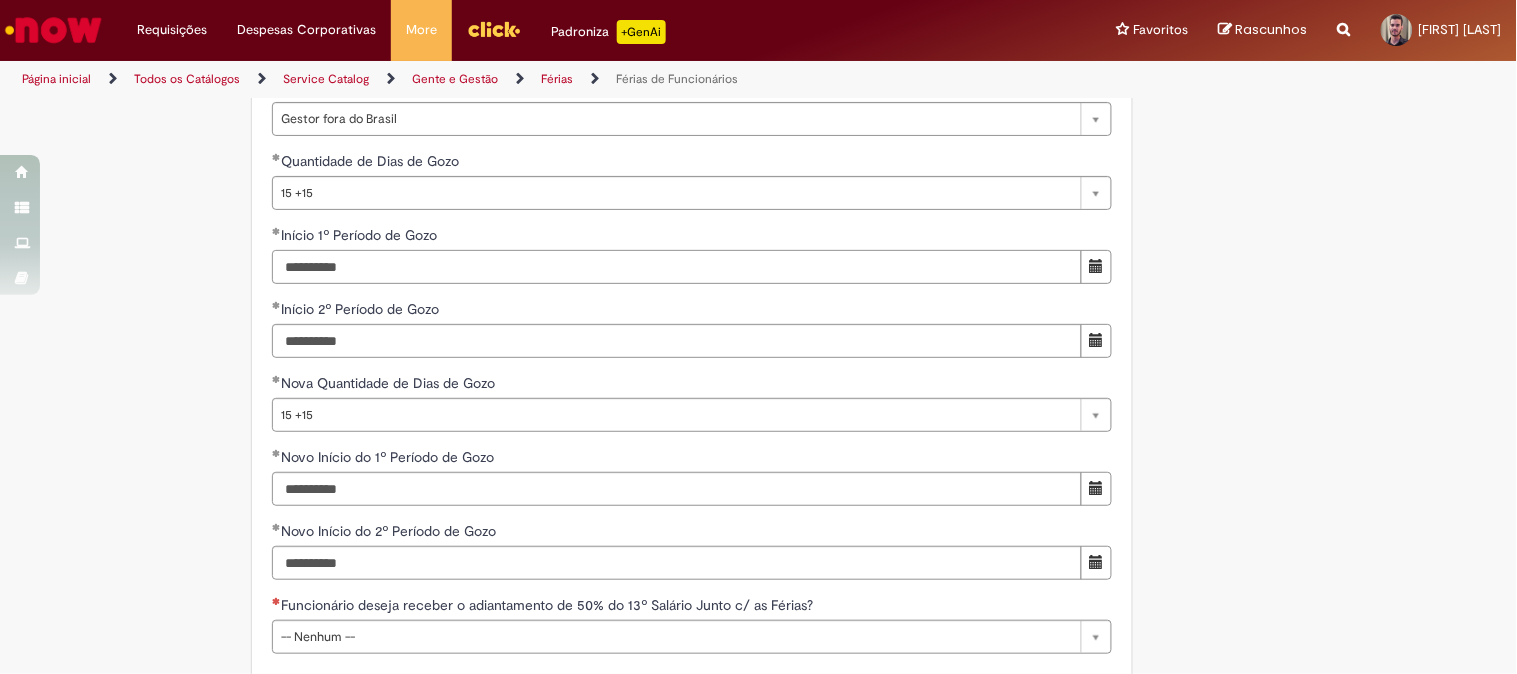type on "**********" 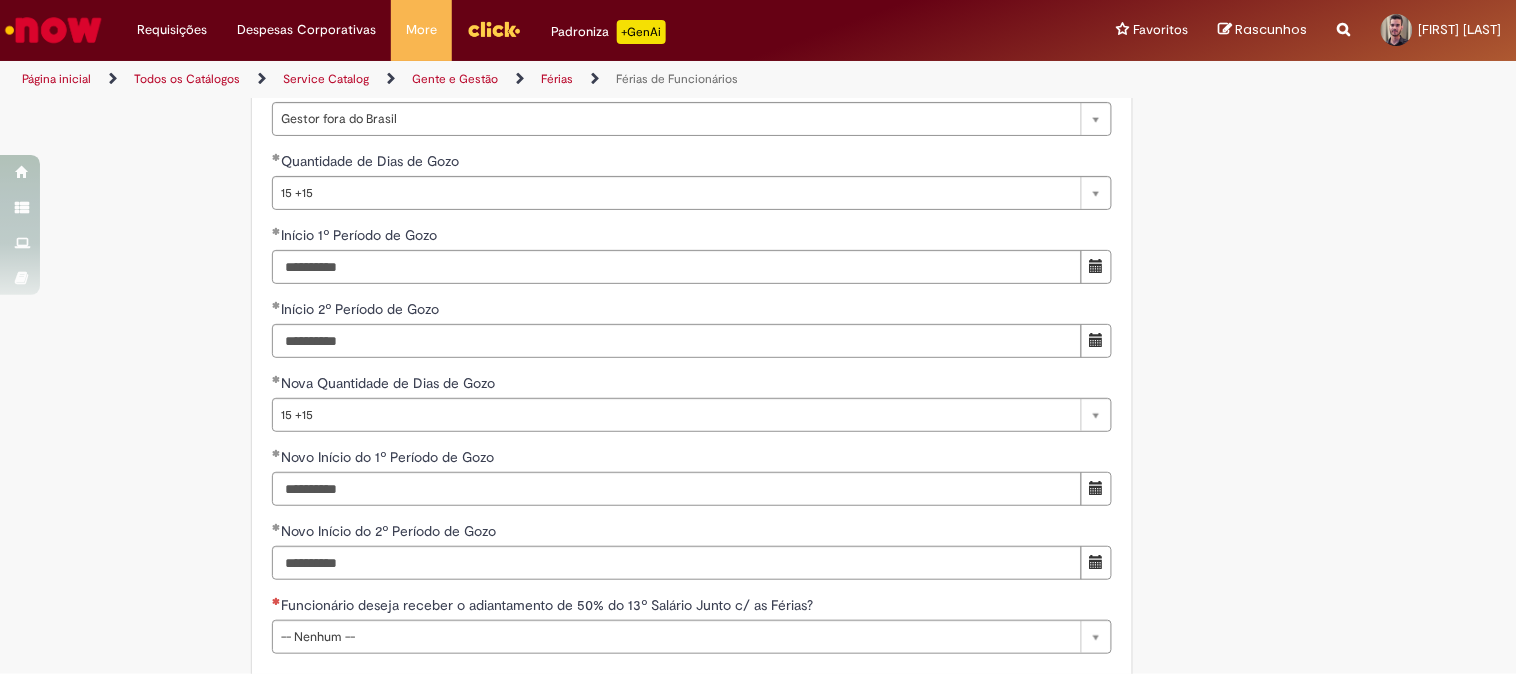 click on "Nova Quantidade de Dias de Gozo" at bounding box center [692, 385] 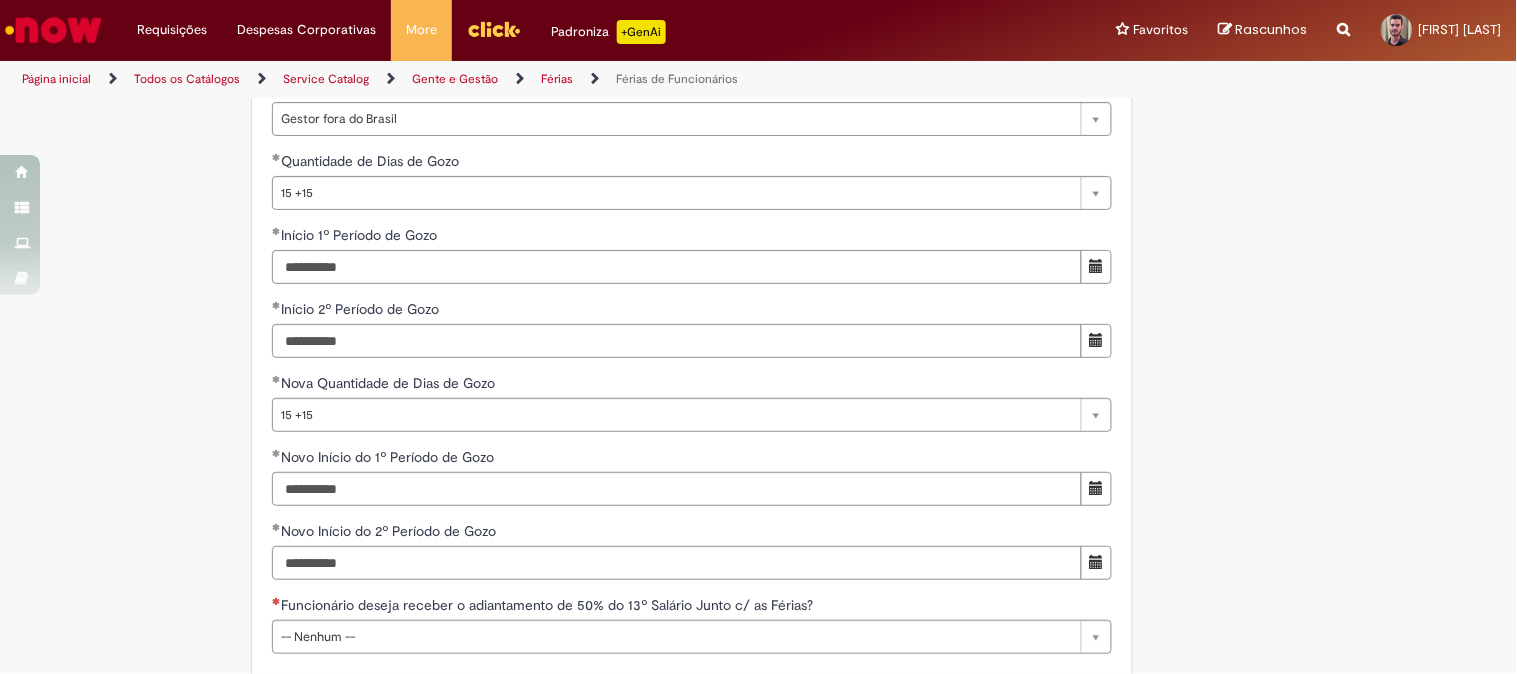 scroll, scrollTop: 2000, scrollLeft: 0, axis: vertical 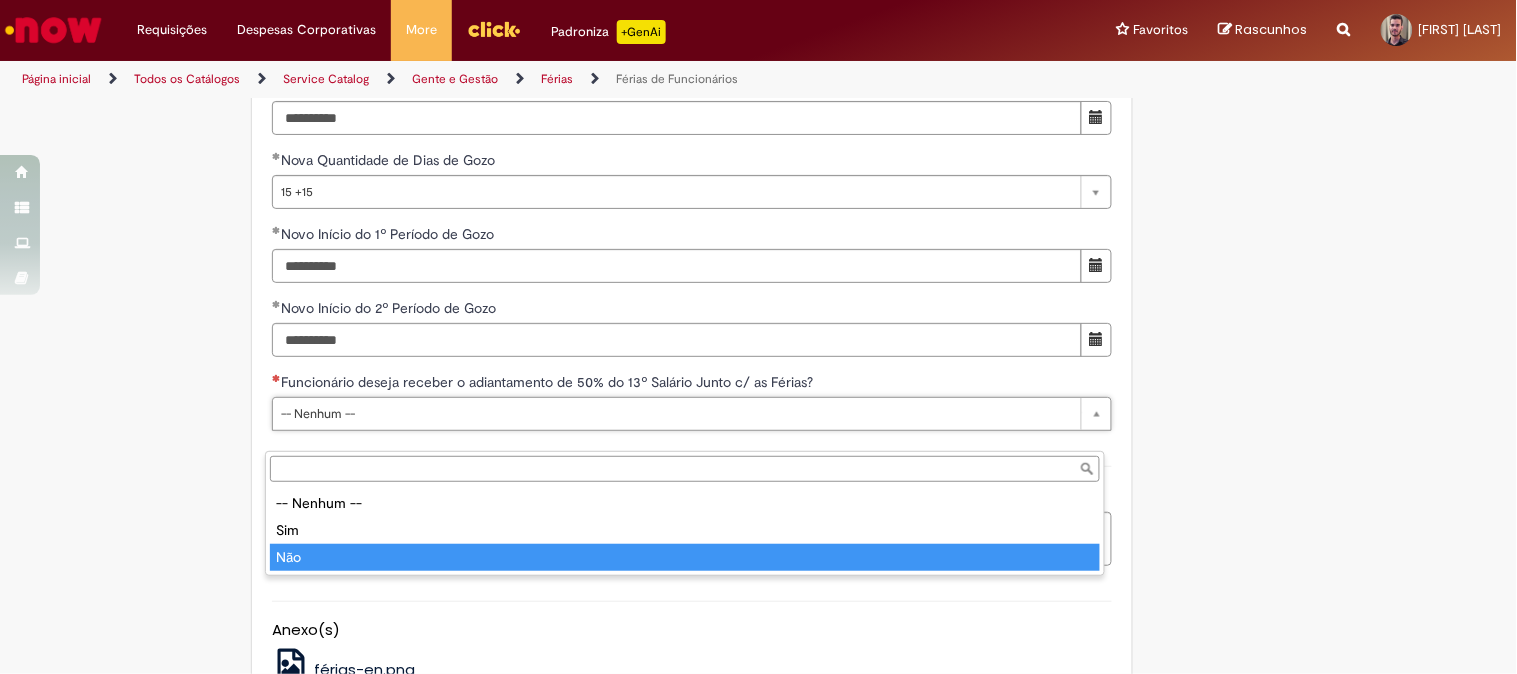 type on "***" 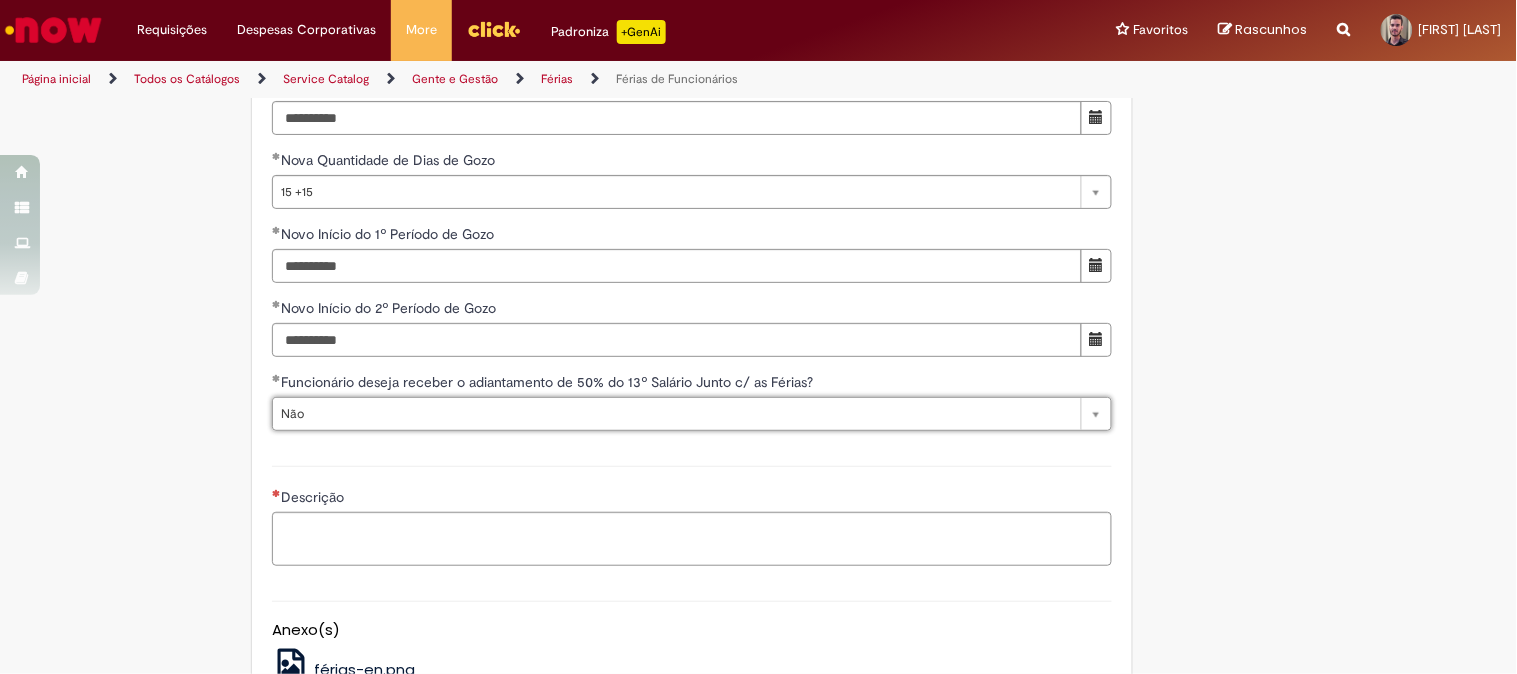 scroll, scrollTop: 2222, scrollLeft: 0, axis: vertical 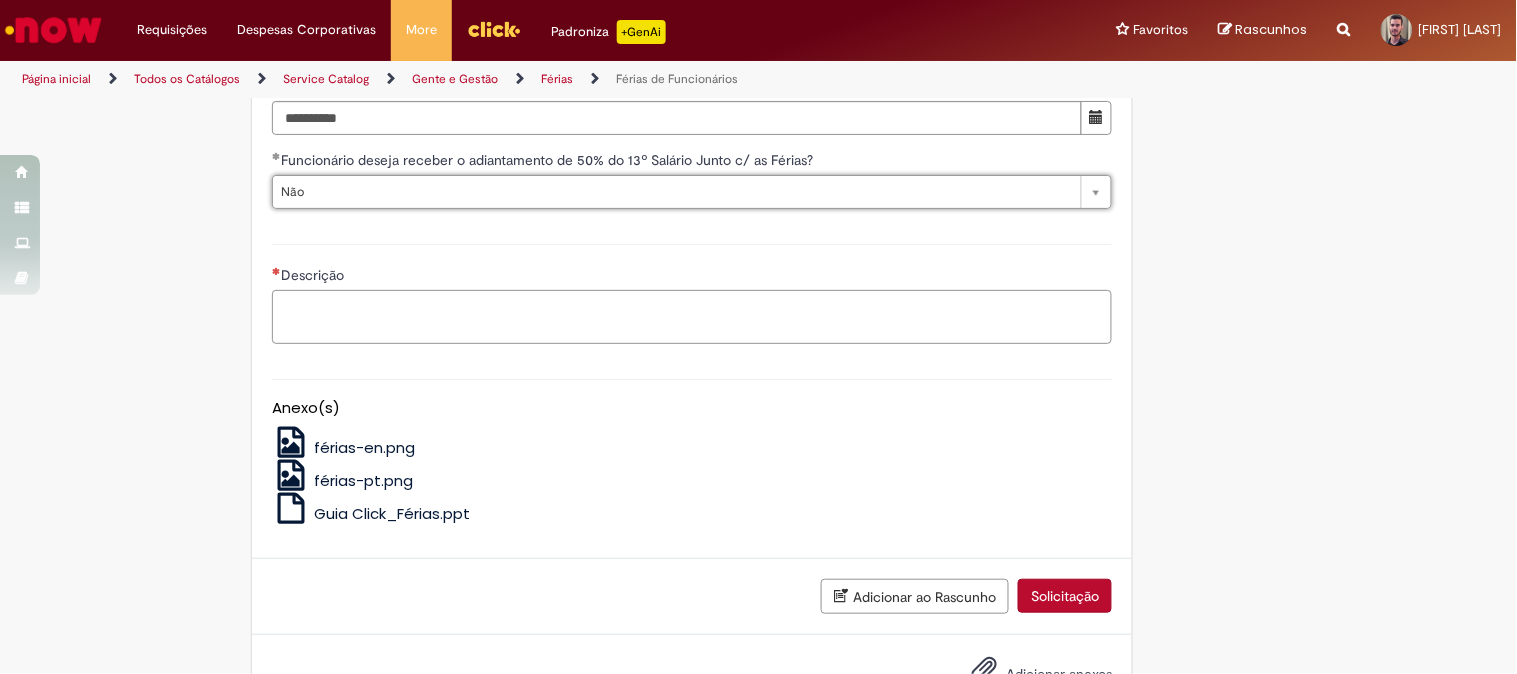 click on "Descrição" at bounding box center [692, 317] 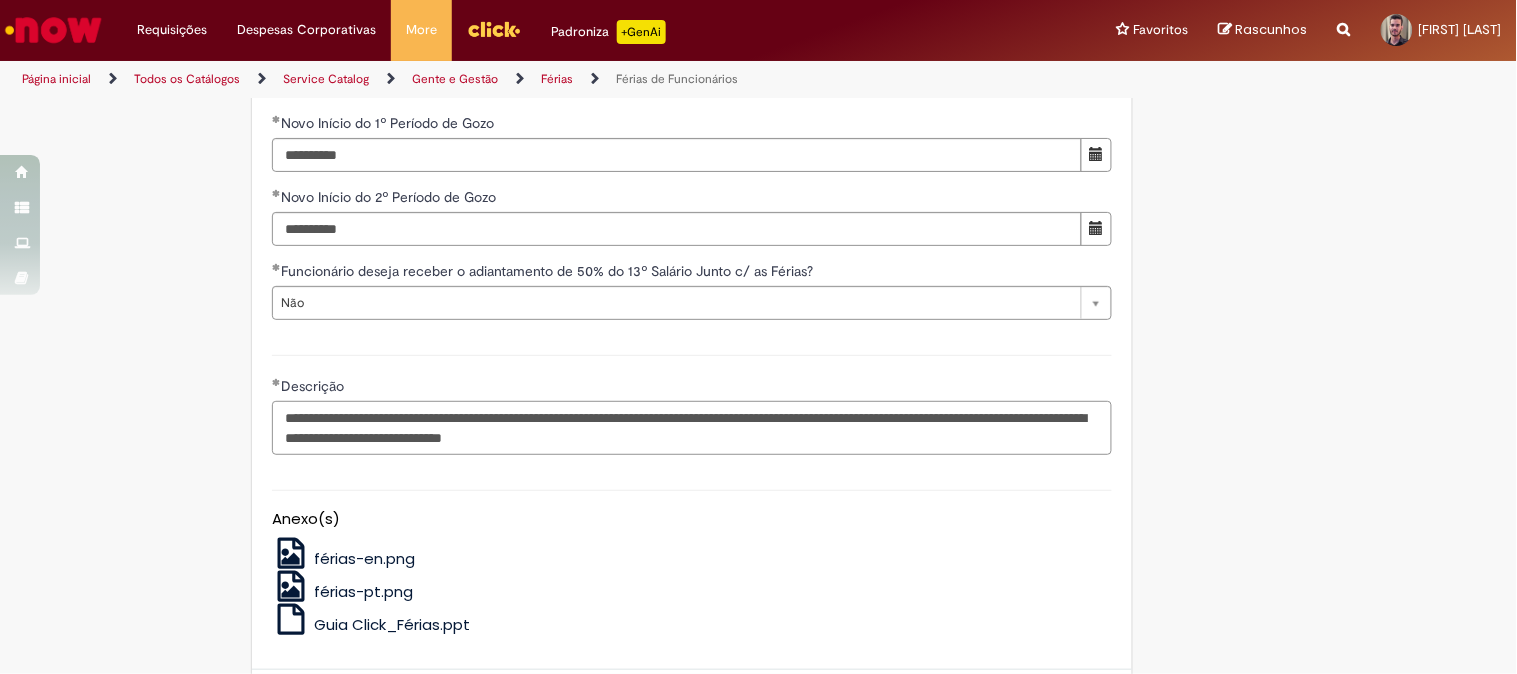 scroll, scrollTop: 2222, scrollLeft: 0, axis: vertical 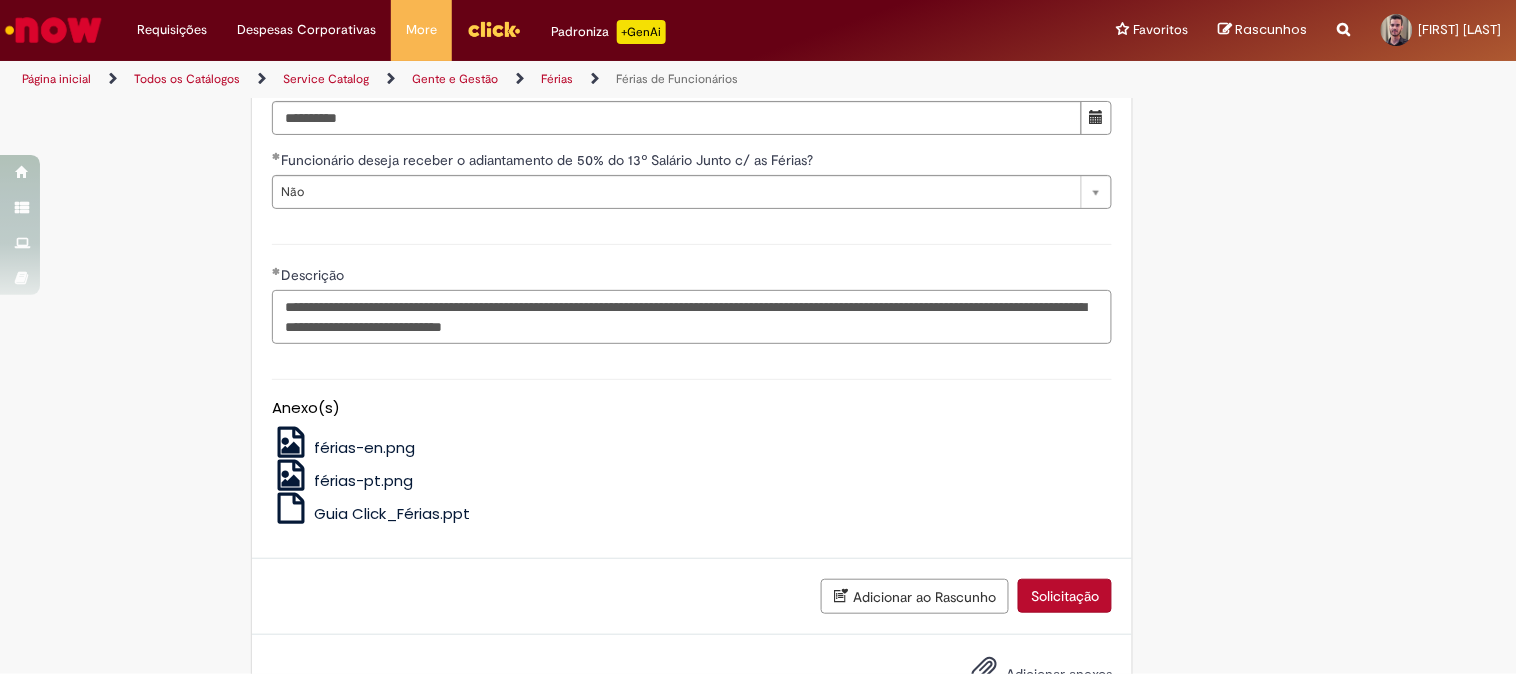 click on "**********" at bounding box center (692, 317) 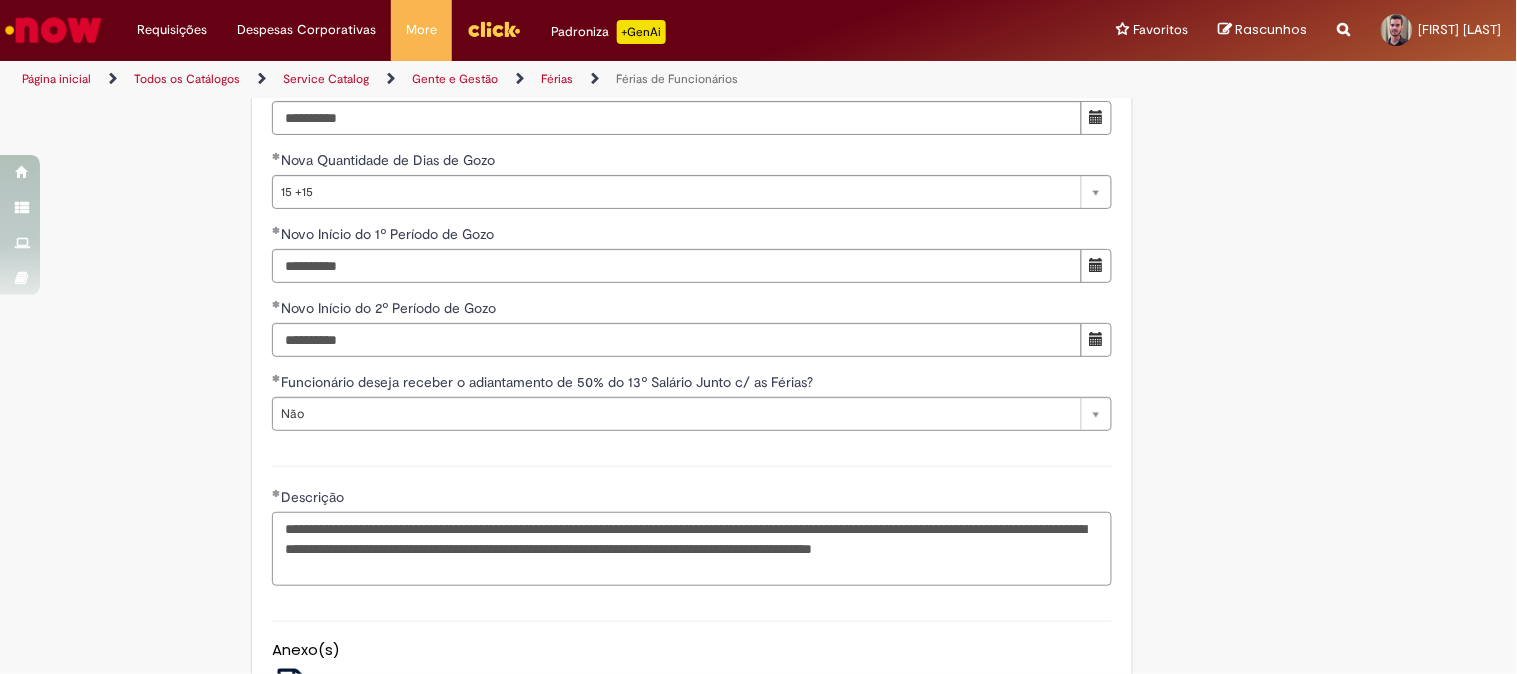 scroll, scrollTop: 2333, scrollLeft: 0, axis: vertical 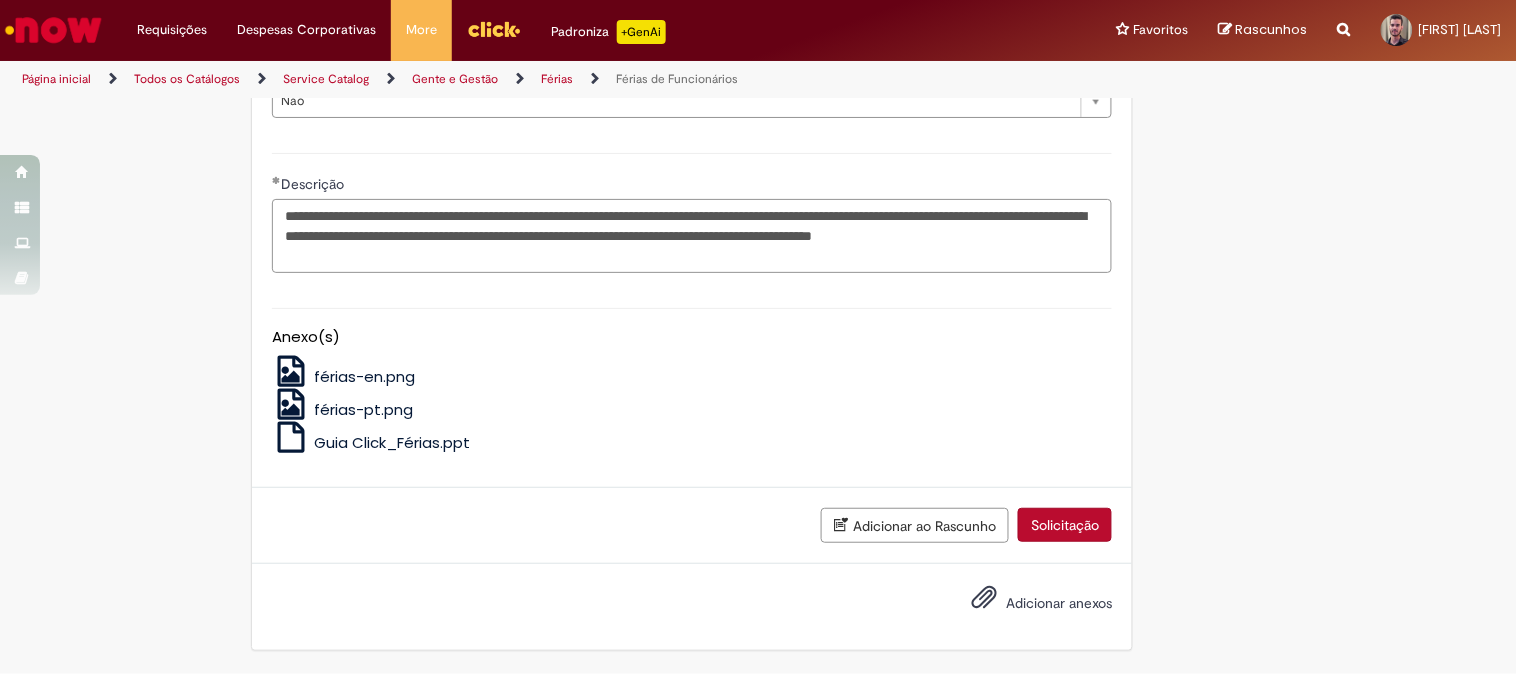 type on "**********" 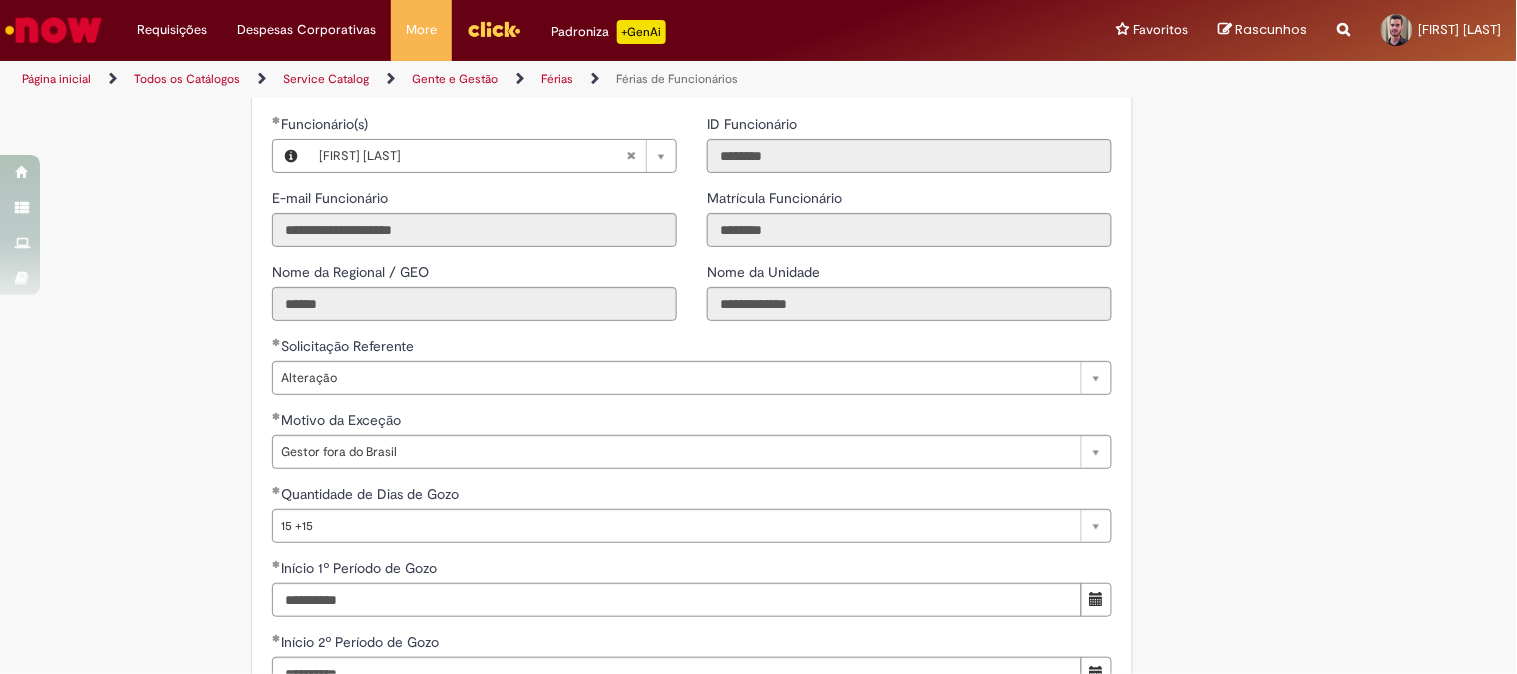 scroll, scrollTop: 1555, scrollLeft: 0, axis: vertical 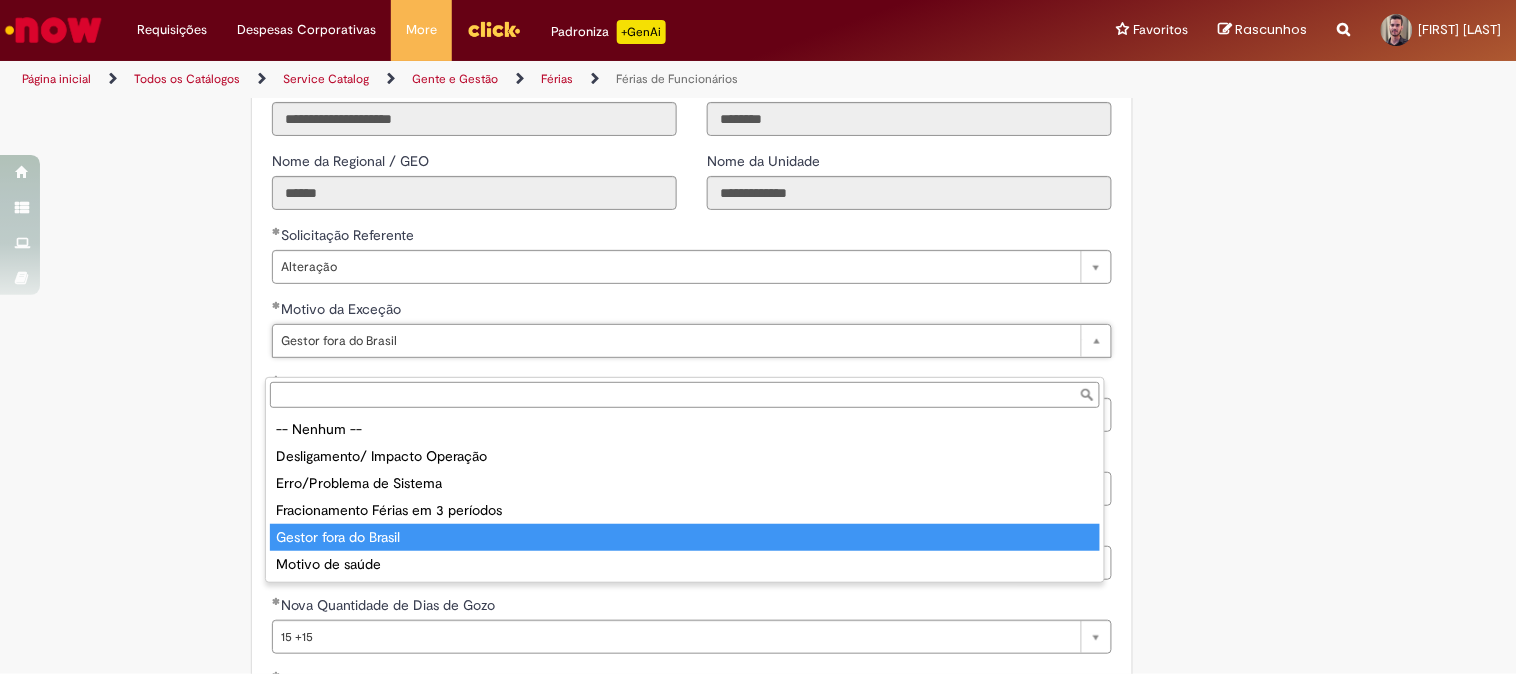 type on "**********" 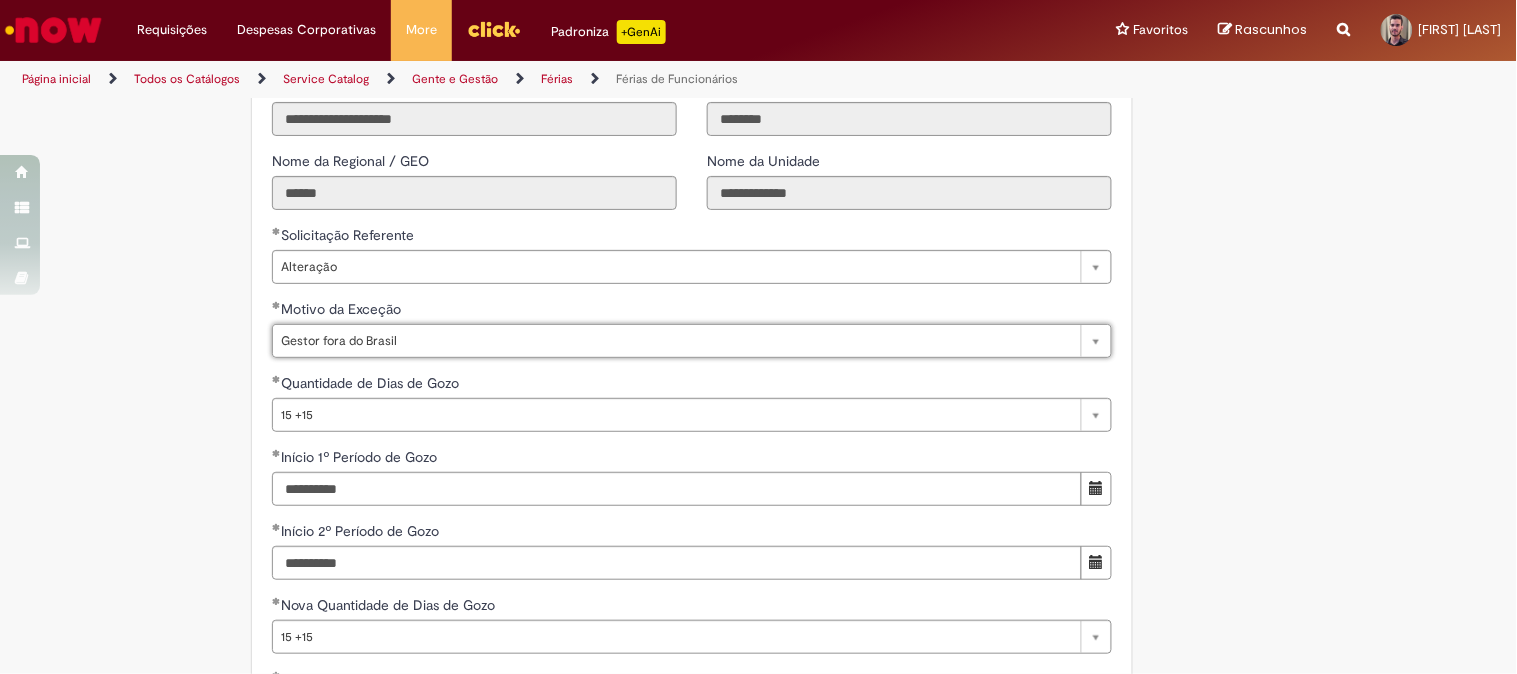 scroll, scrollTop: 0, scrollLeft: 125, axis: horizontal 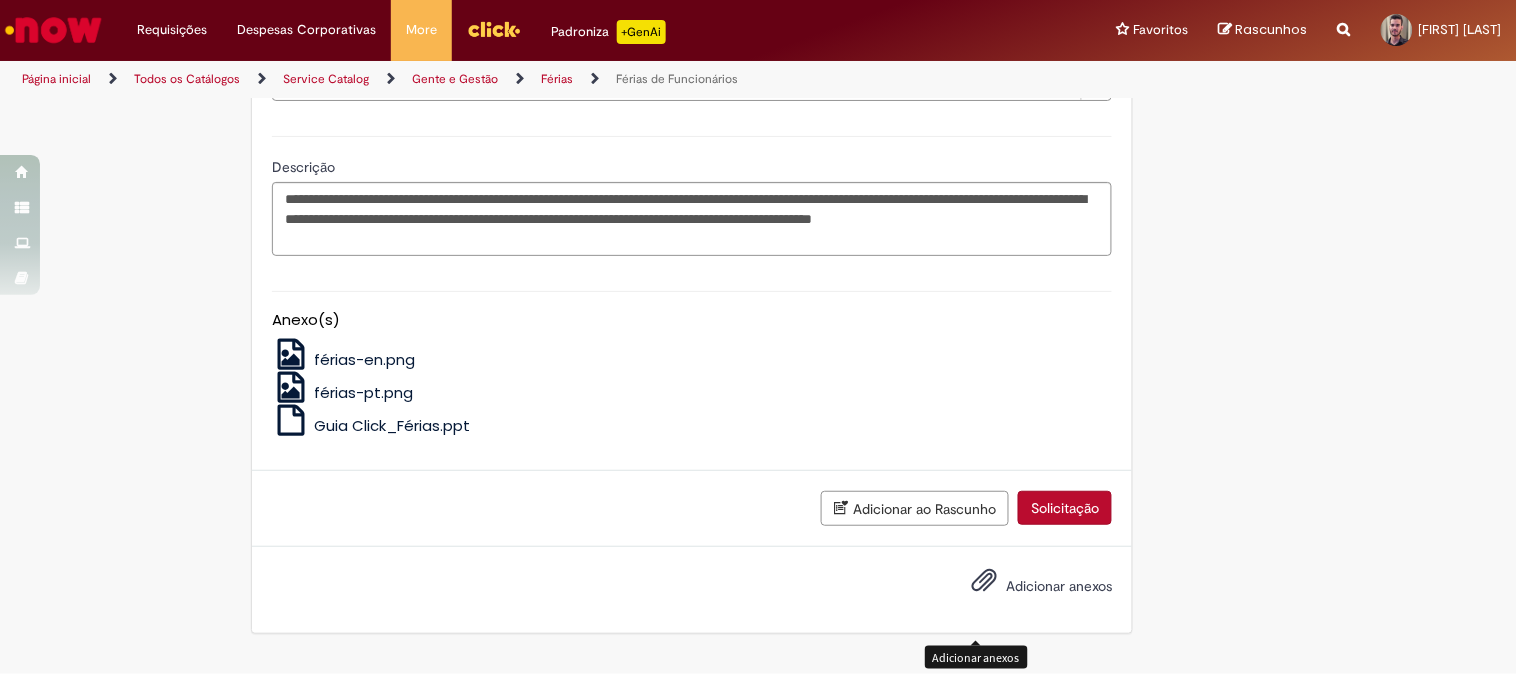 click on "Adicionar anexos" at bounding box center [1059, 586] 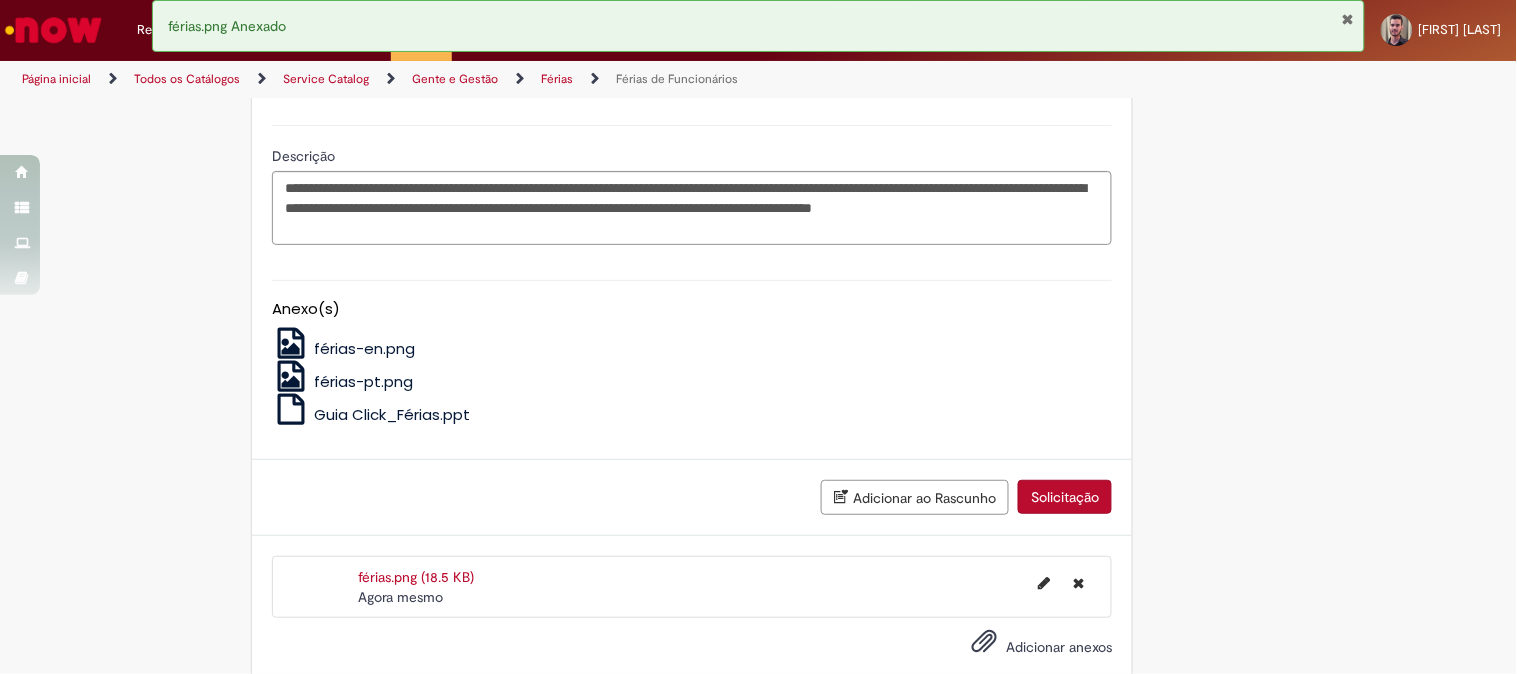 scroll, scrollTop: 2417, scrollLeft: 0, axis: vertical 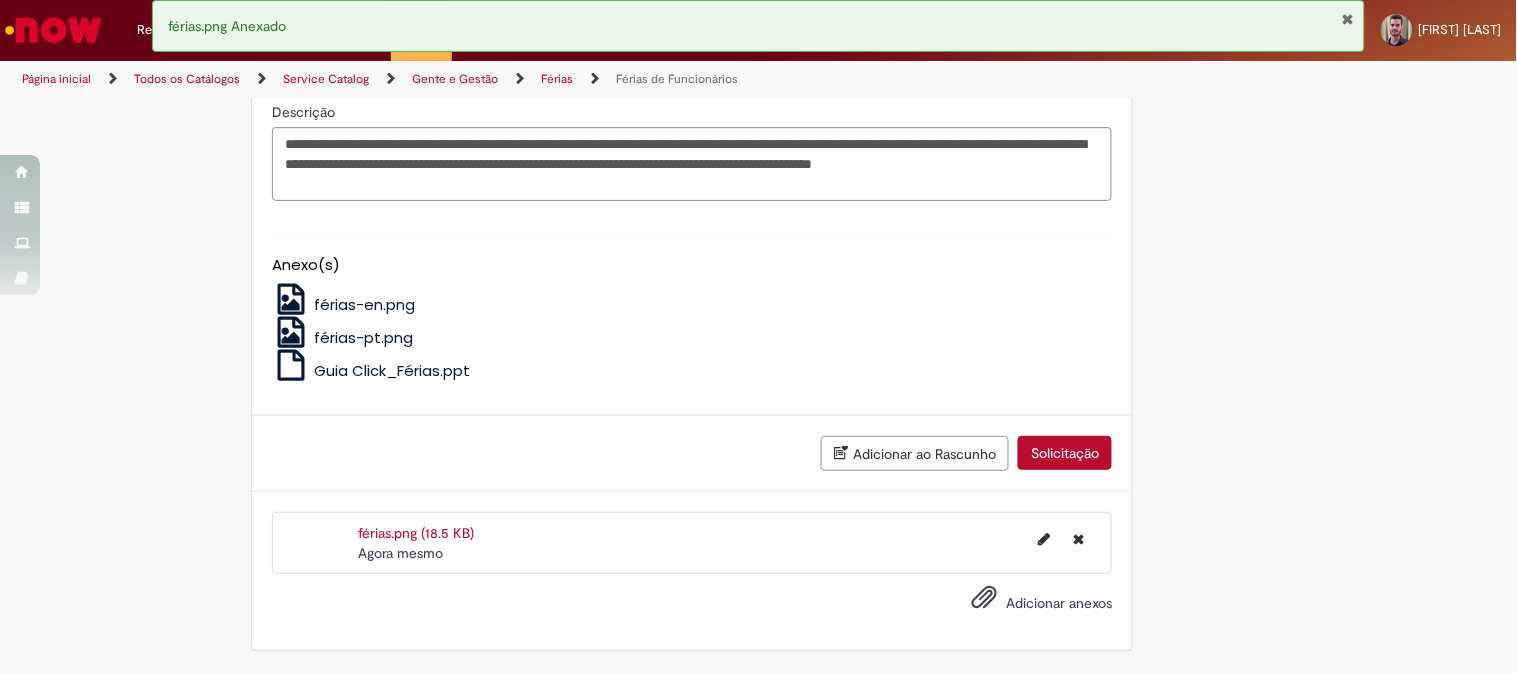 click on "Solicitação" at bounding box center (1065, 453) 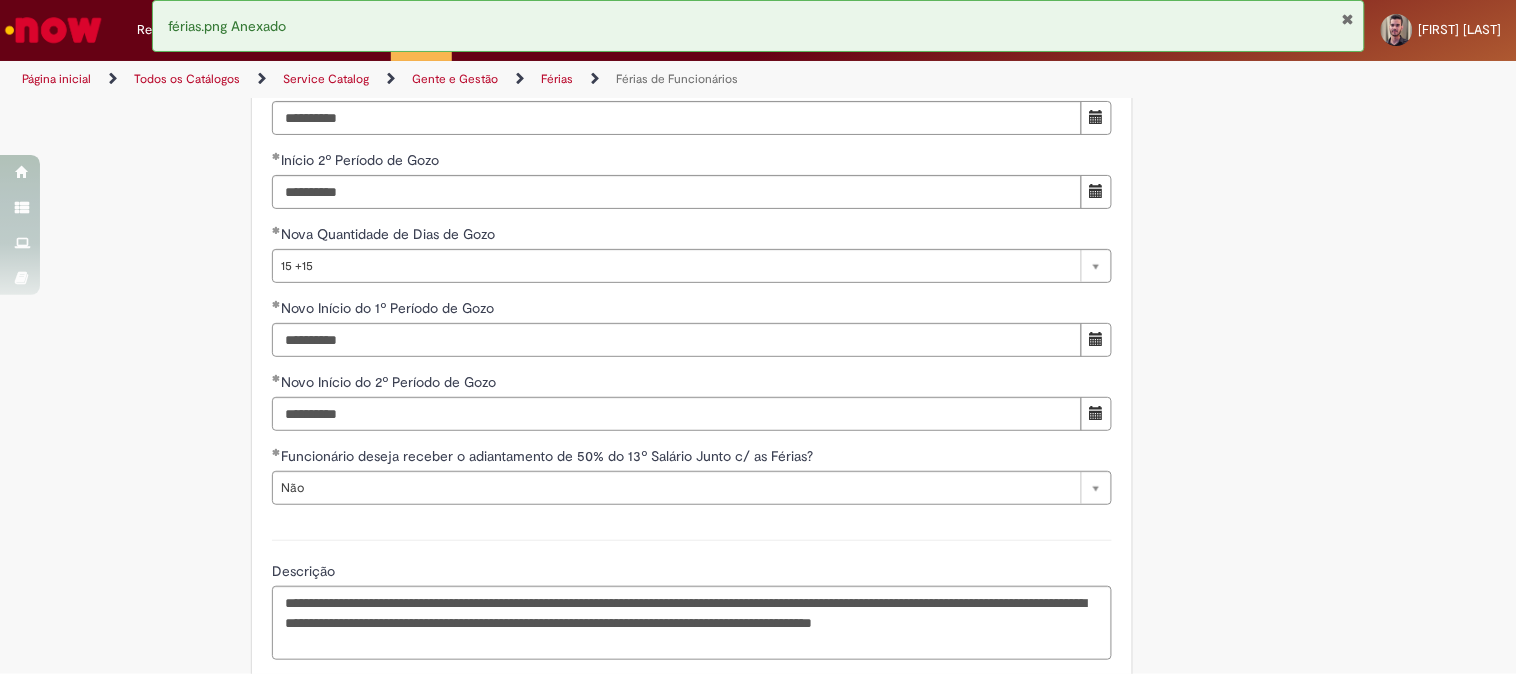 scroll, scrollTop: 1593, scrollLeft: 0, axis: vertical 